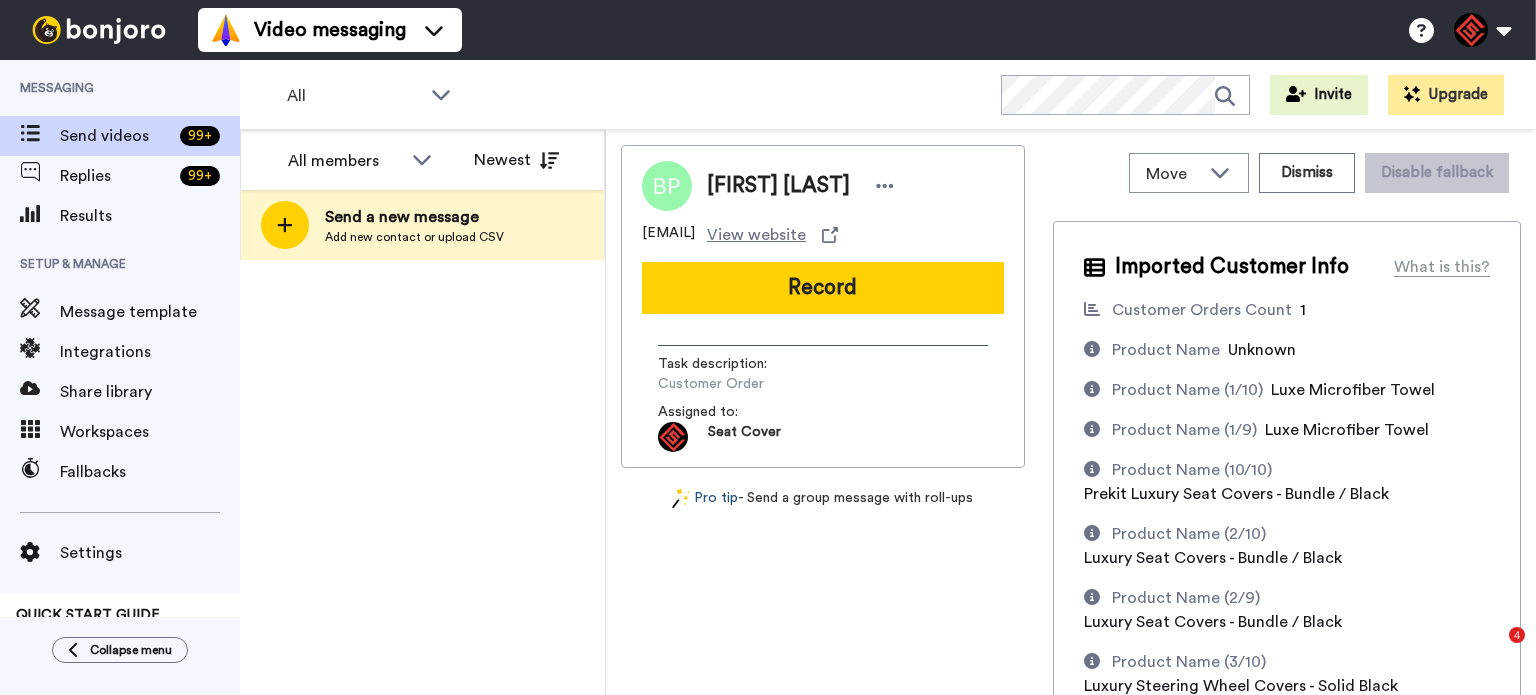 scroll, scrollTop: 0, scrollLeft: 0, axis: both 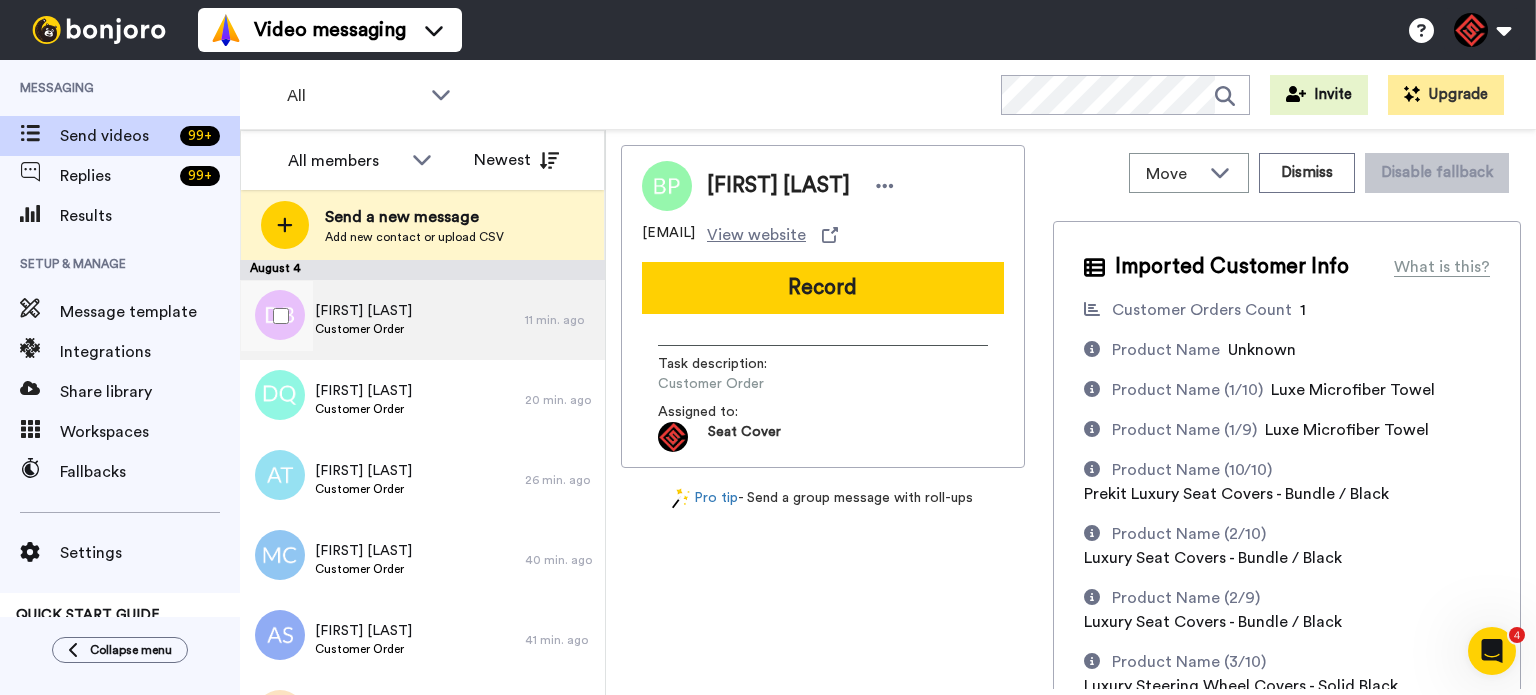 click on "David Blackwell Customer Order" at bounding box center (382, 320) 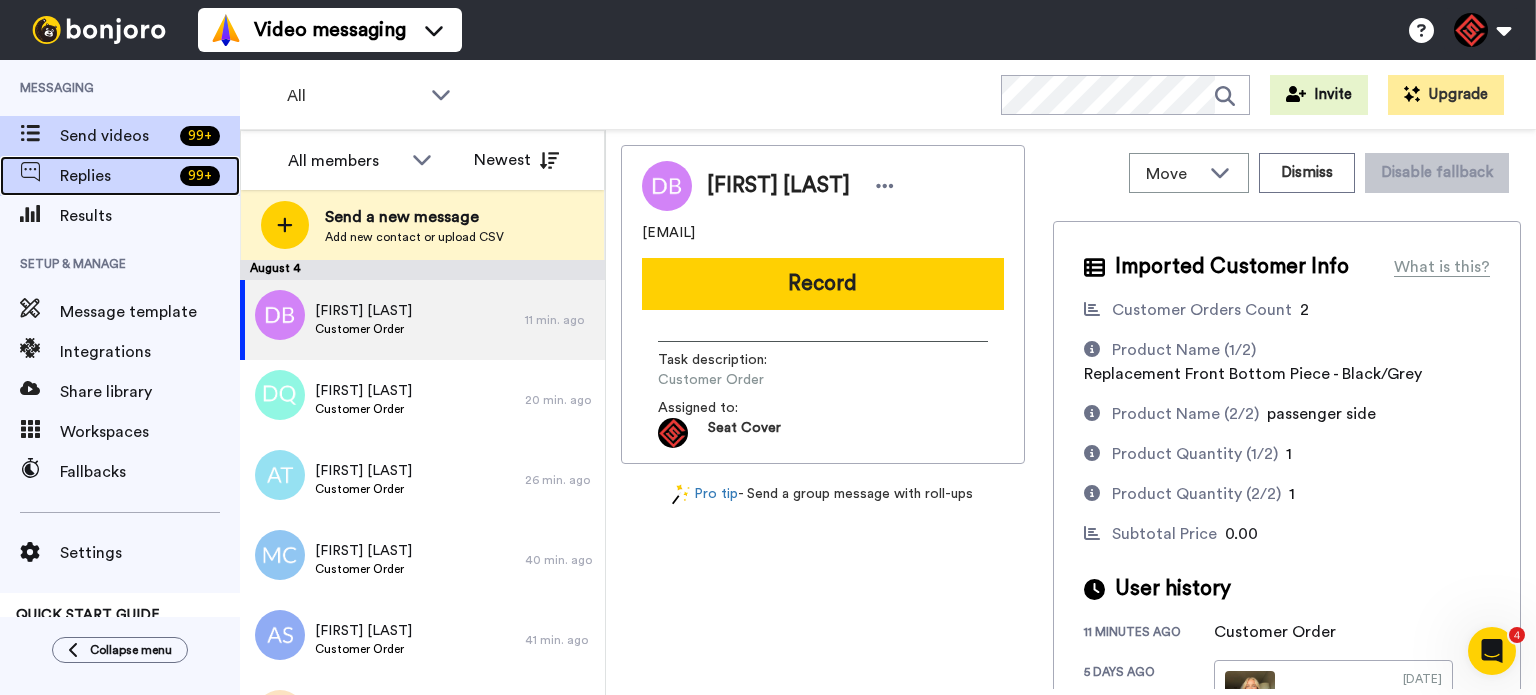 click on "Replies 99 +" at bounding box center (120, 176) 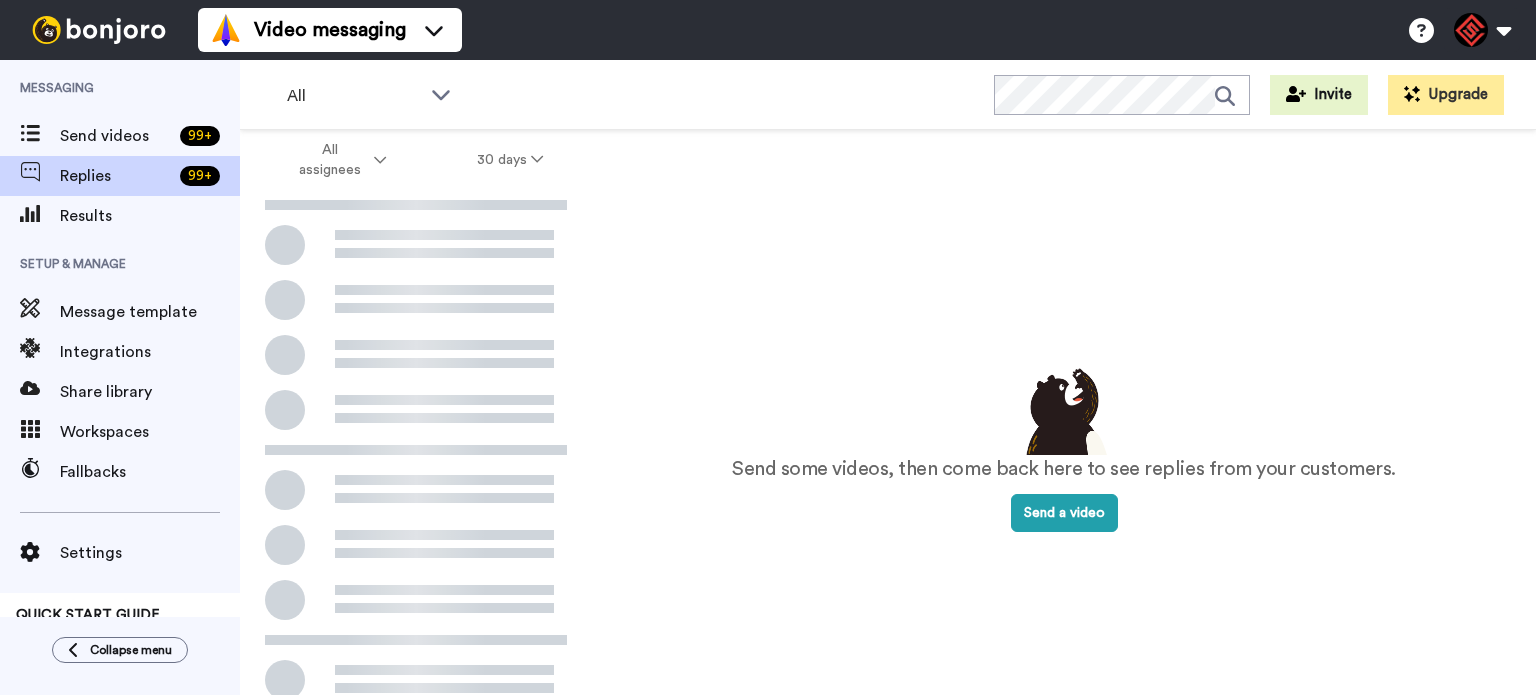 scroll, scrollTop: 0, scrollLeft: 0, axis: both 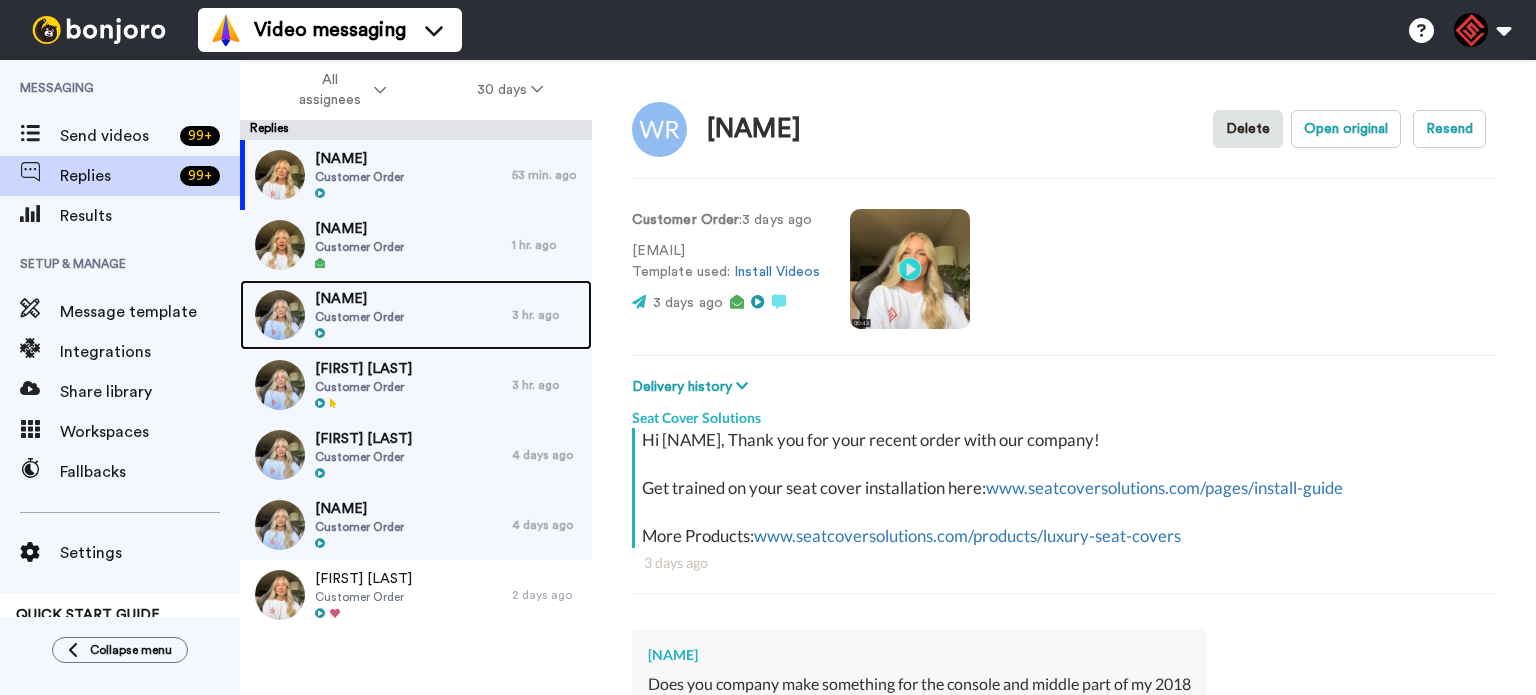 click on "[FIRST] [LAST] Customer Order" at bounding box center (376, 315) 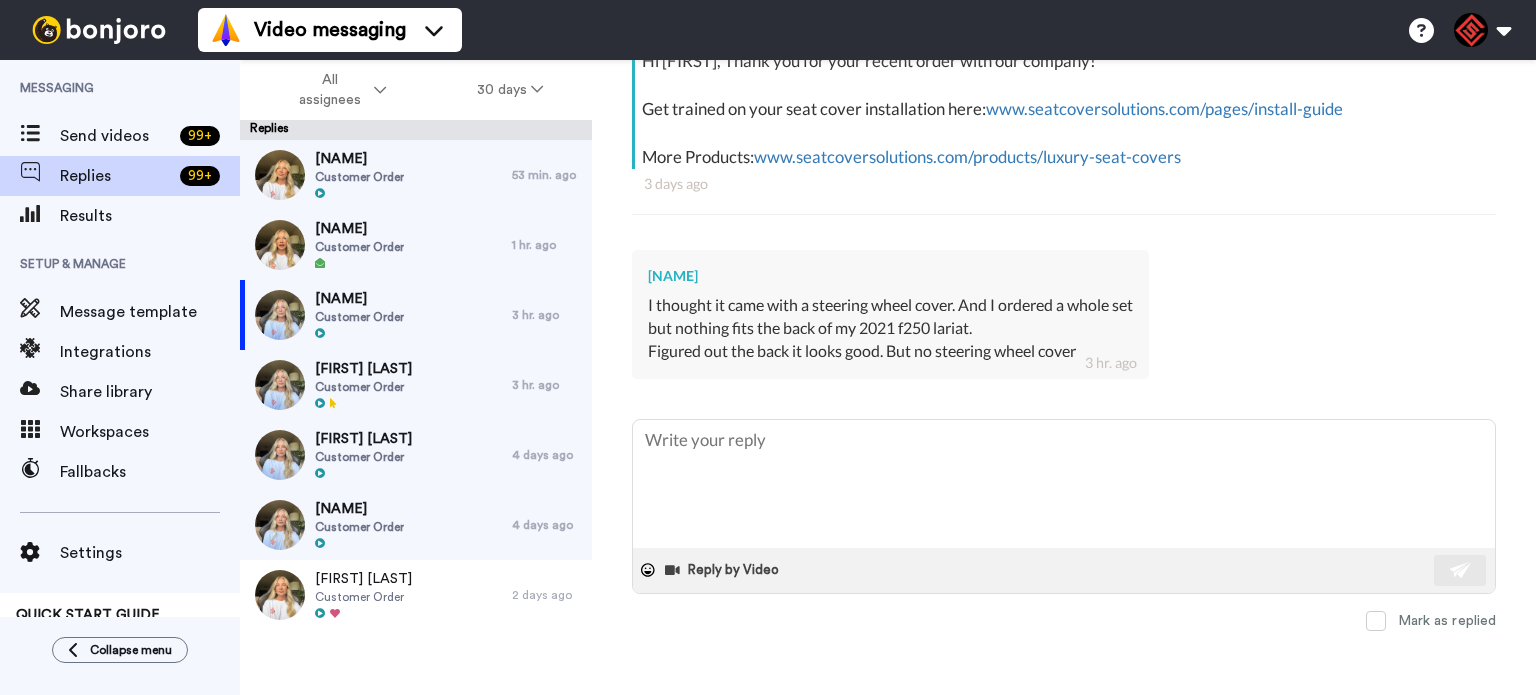 scroll, scrollTop: 383, scrollLeft: 0, axis: vertical 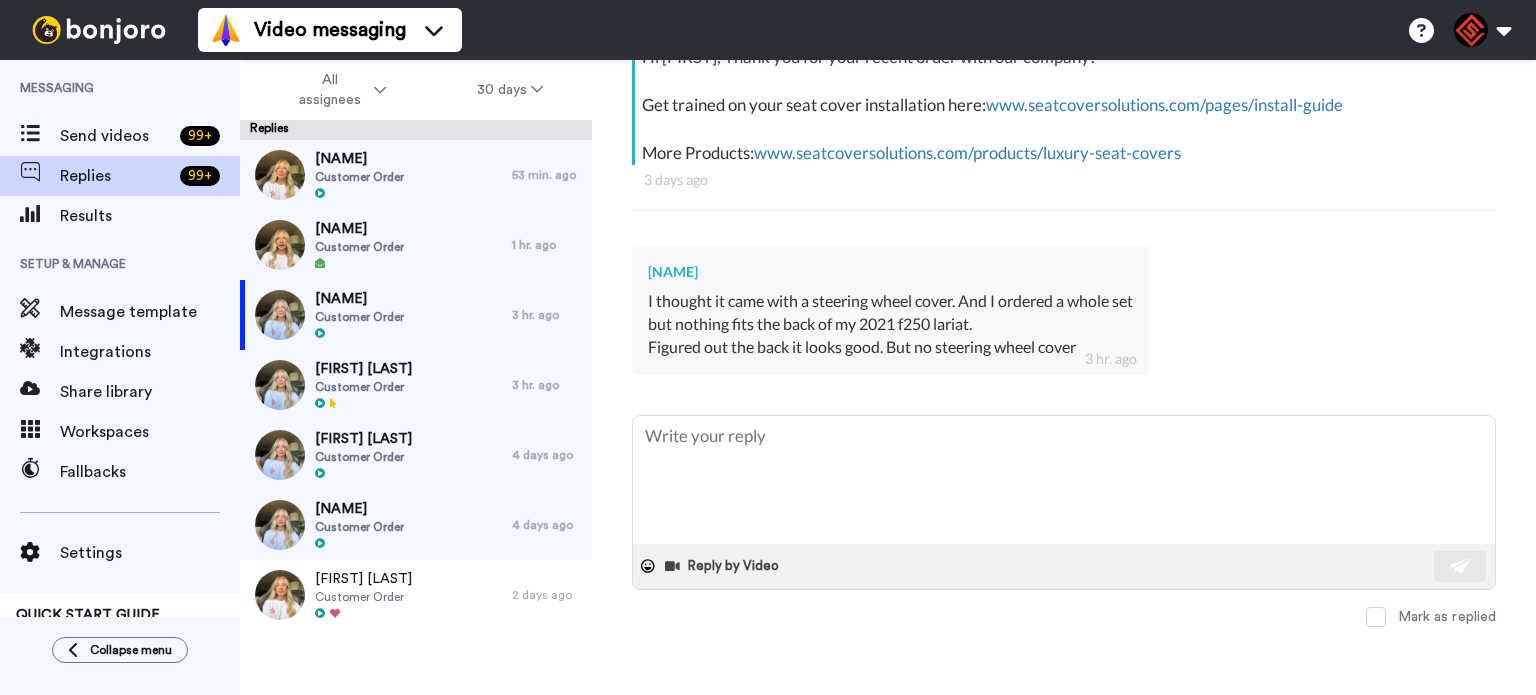 click on "Seat Cover Solutions Hi [FIRST], Thank you for your recent order with our company!  Get trained on your seat cover installation here:  www.seatcoversolutions.com/pages/install-guide More Products:  www.seatcoversolutions.com/products/luxury-seat-covers 3 days ago [FIRST] [LAST] I thought it came with a steering wheel cover. And I ordered a whole set but nothing fits the back of my 2021 f250 lariat. Figured out the back it looks good. But no steering wheel cover 3 hr. ago" at bounding box center [1064, 215] 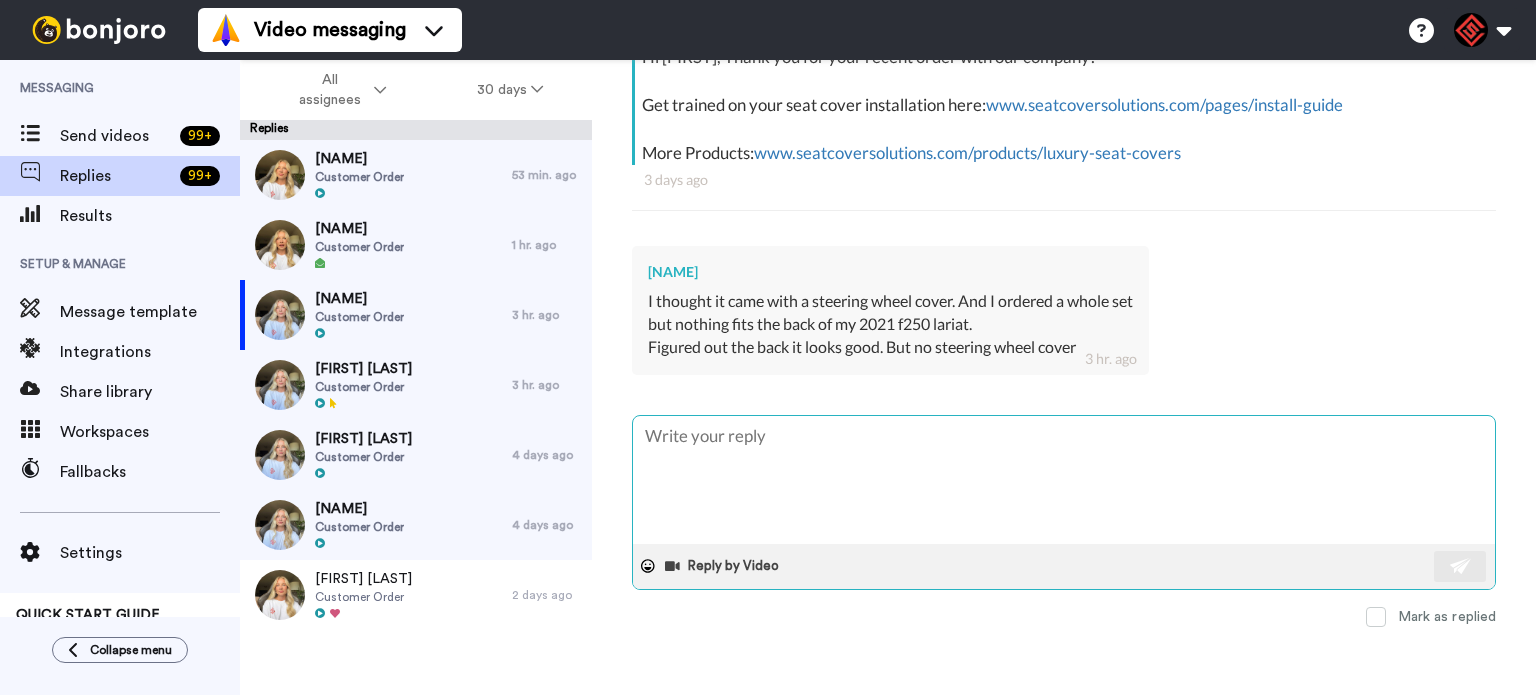 click at bounding box center [1064, 480] 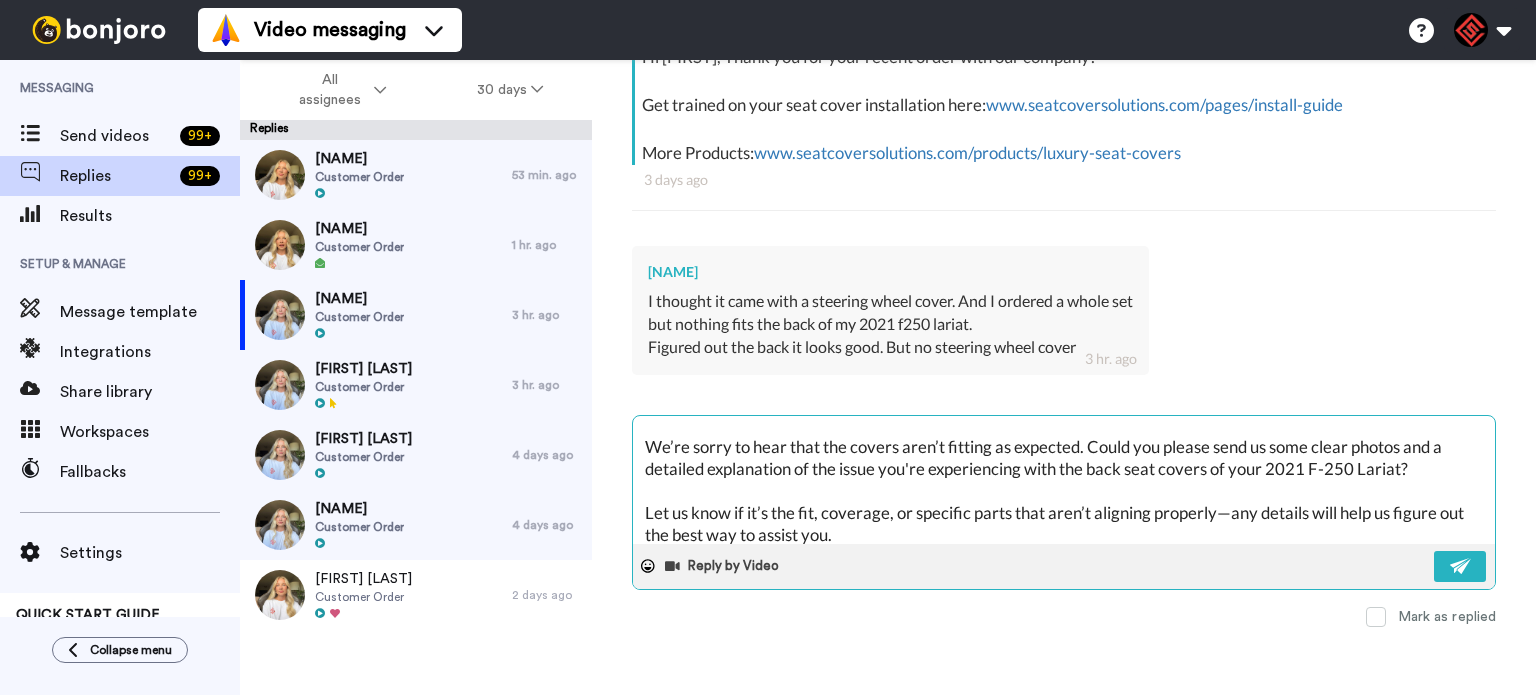 scroll, scrollTop: 0, scrollLeft: 0, axis: both 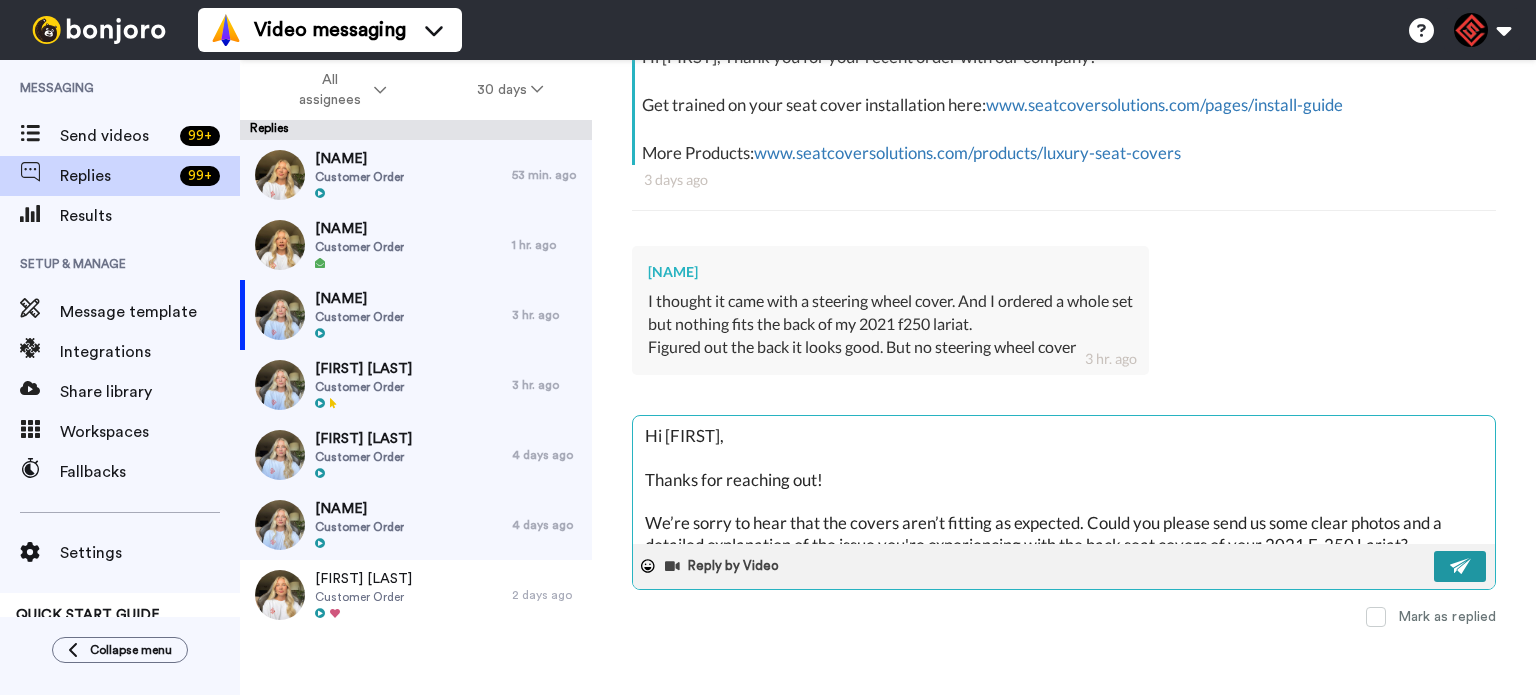type on "Hi [FIRST],
Thanks for reaching out!
We’re sorry to hear that the covers aren’t fitting as expected. Could you please send us some clear photos and a detailed explanation of the issue you're experiencing with the back seat covers of your 2021 F-250 Lariat?
Let us know if it’s the fit, coverage, or specific parts that aren’t aligning properly—any details will help us figure out the best way to assist you.
As for the steering wheel cover, we’d be happy to send you one—just let us know your preferred color and we’ll include it right away.
Looking forward to your reply!" 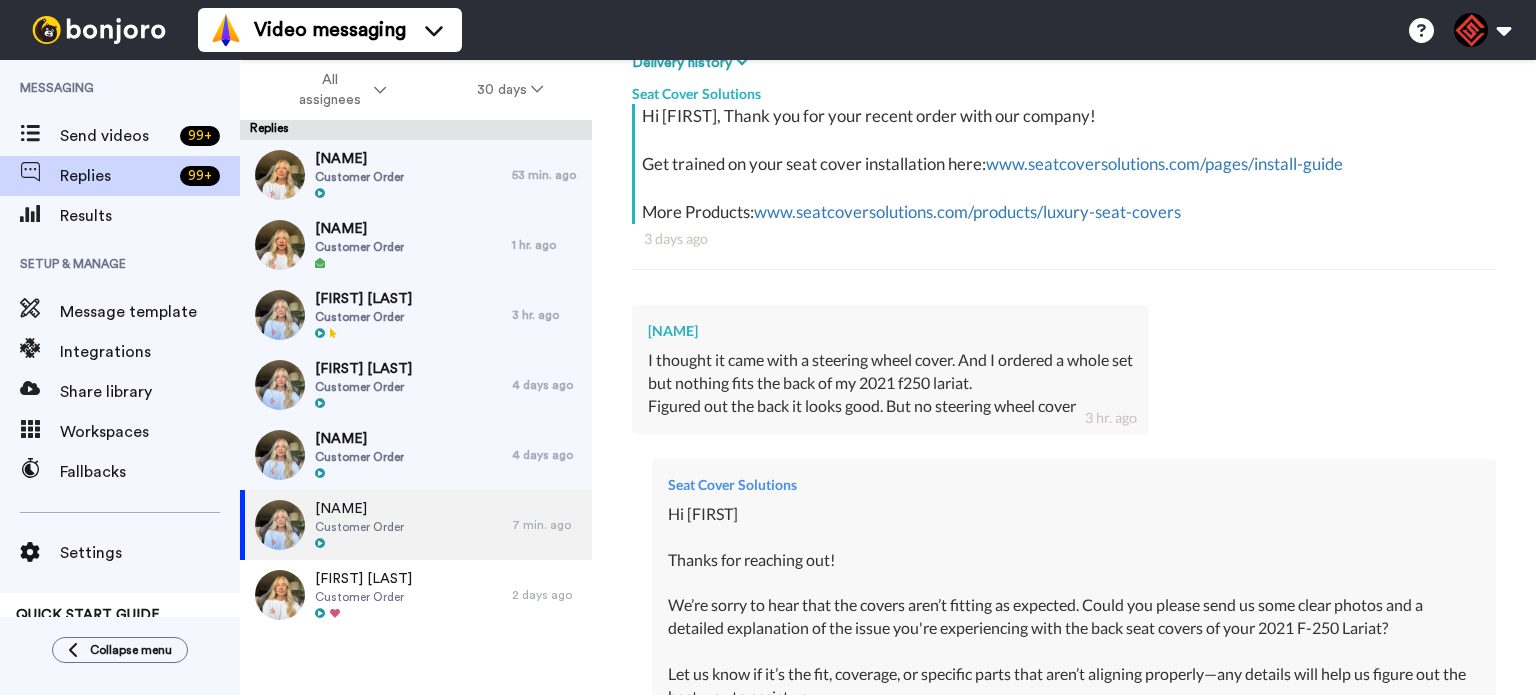 scroll, scrollTop: 183, scrollLeft: 0, axis: vertical 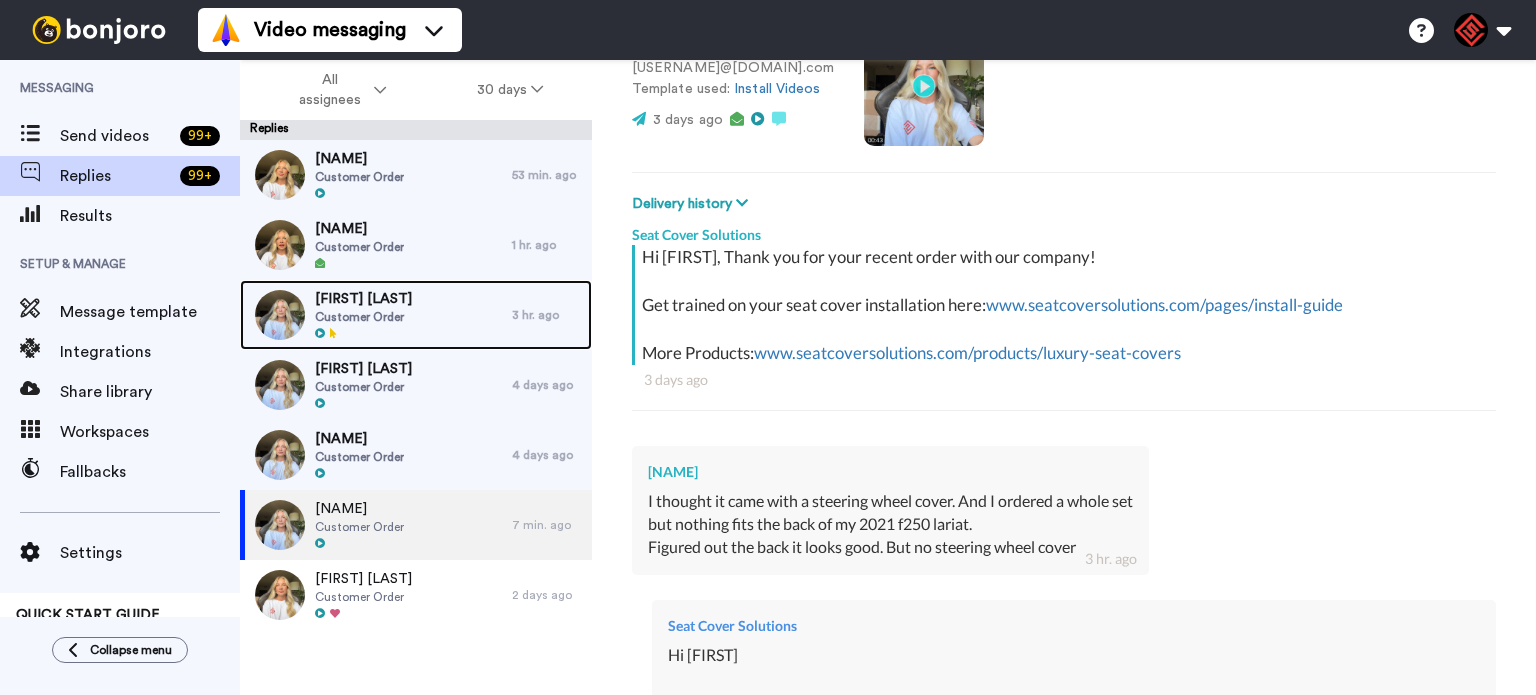 click on "Customer Order" at bounding box center [363, 317] 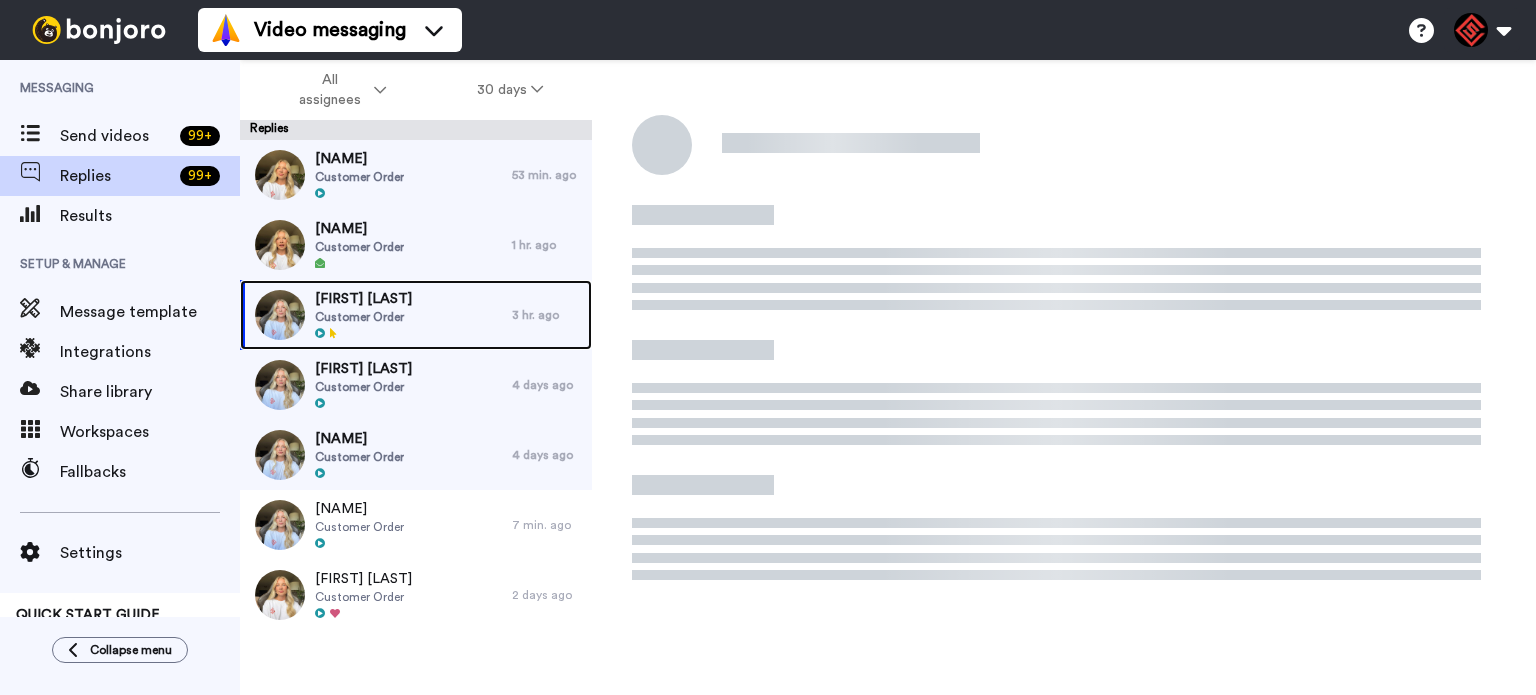 scroll, scrollTop: 0, scrollLeft: 0, axis: both 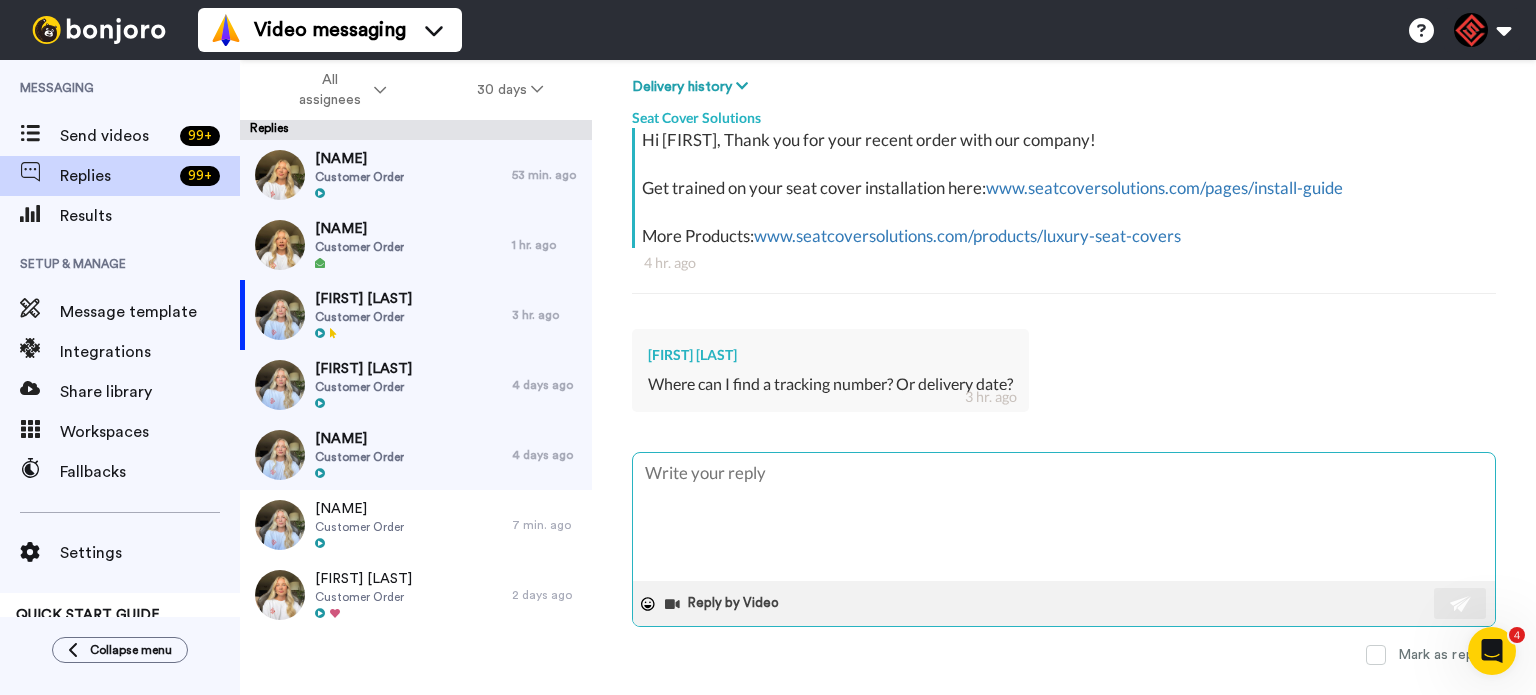 paste on "Hi [NAME],
Thanks for checking in!
Just a quick update—your order hasn’t shipped out yet because the weekend came along, and we don’t process shipments over the weekend. But no worries—we’ll make sure it gets out first thing tomorrow.
Appreciate your patience!" 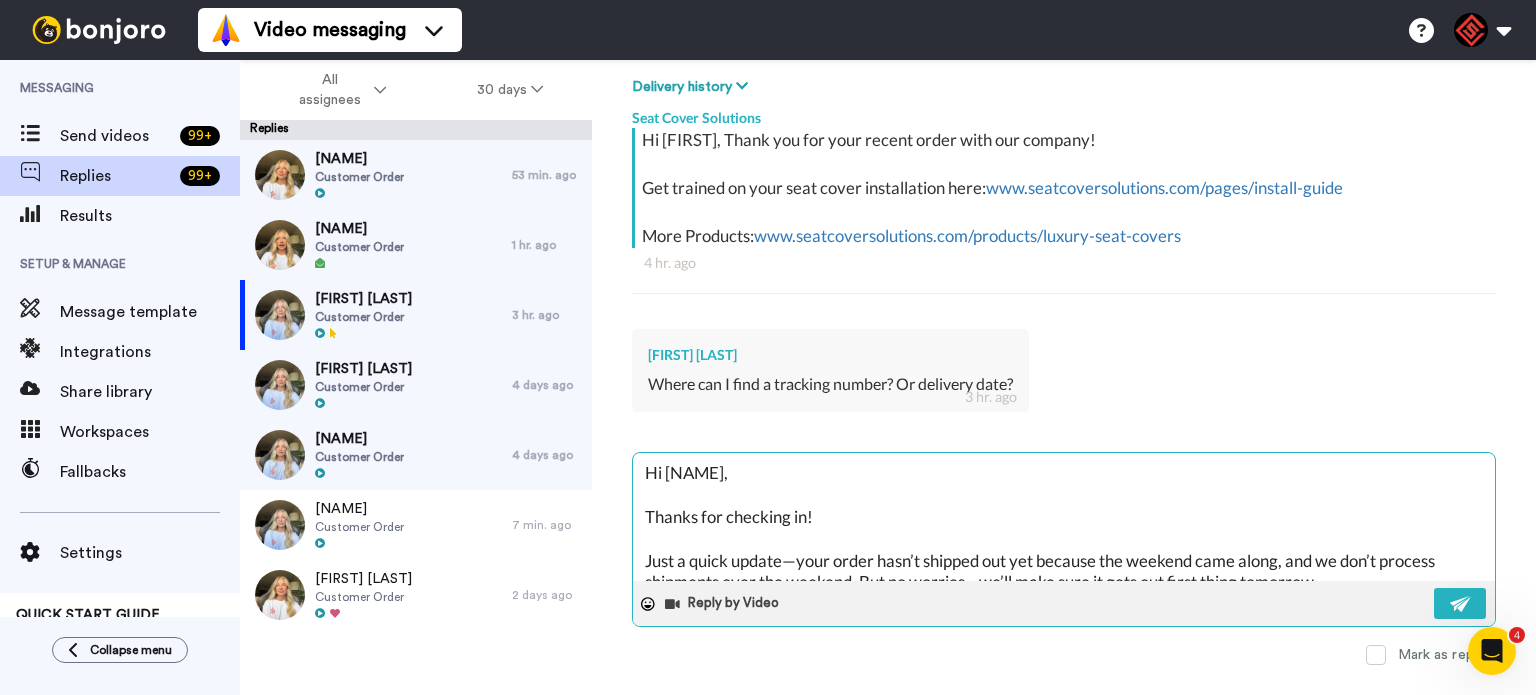 scroll, scrollTop: 76, scrollLeft: 0, axis: vertical 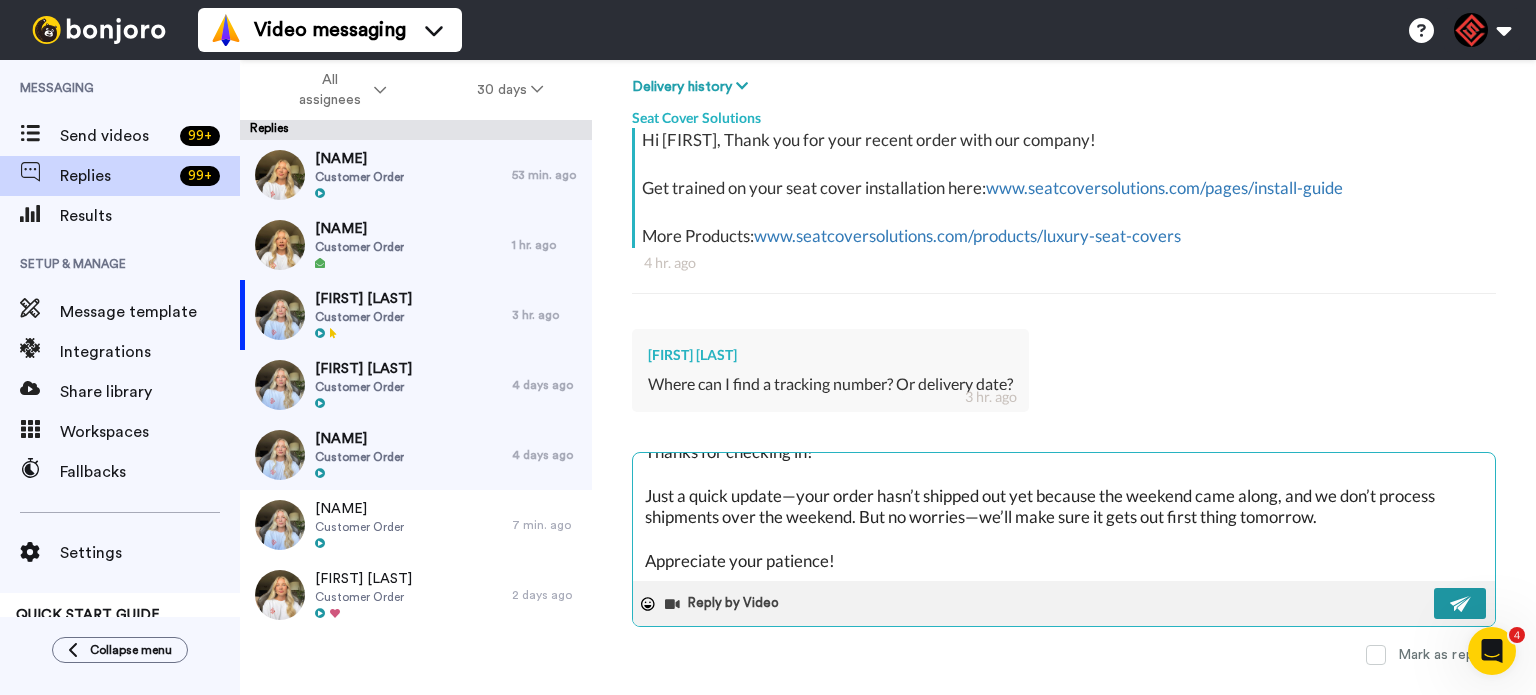 type on "Hi [NAME],
Thanks for checking in!
Just a quick update—your order hasn’t shipped out yet because the weekend came along, and we don’t process shipments over the weekend. But no worries—we’ll make sure it gets out first thing tomorrow.
Appreciate your patience!" 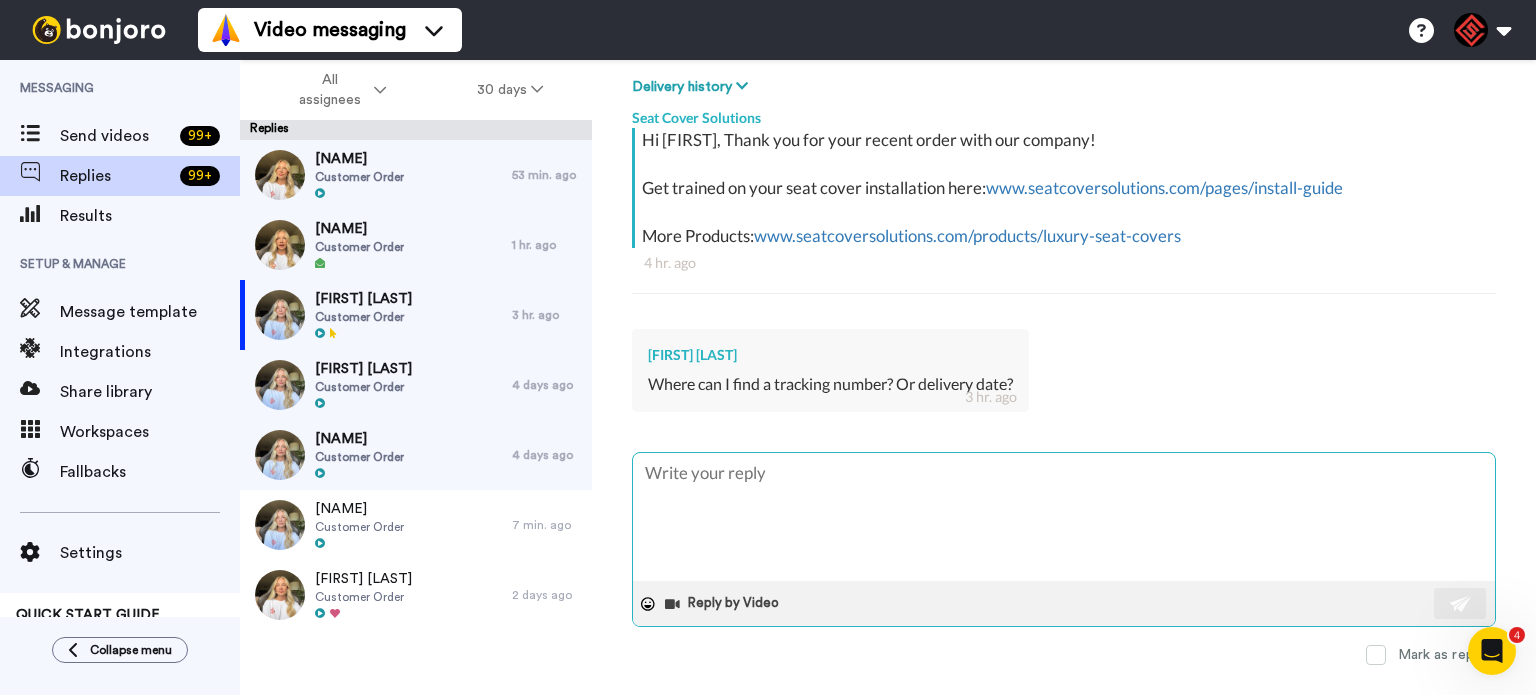 scroll, scrollTop: 0, scrollLeft: 0, axis: both 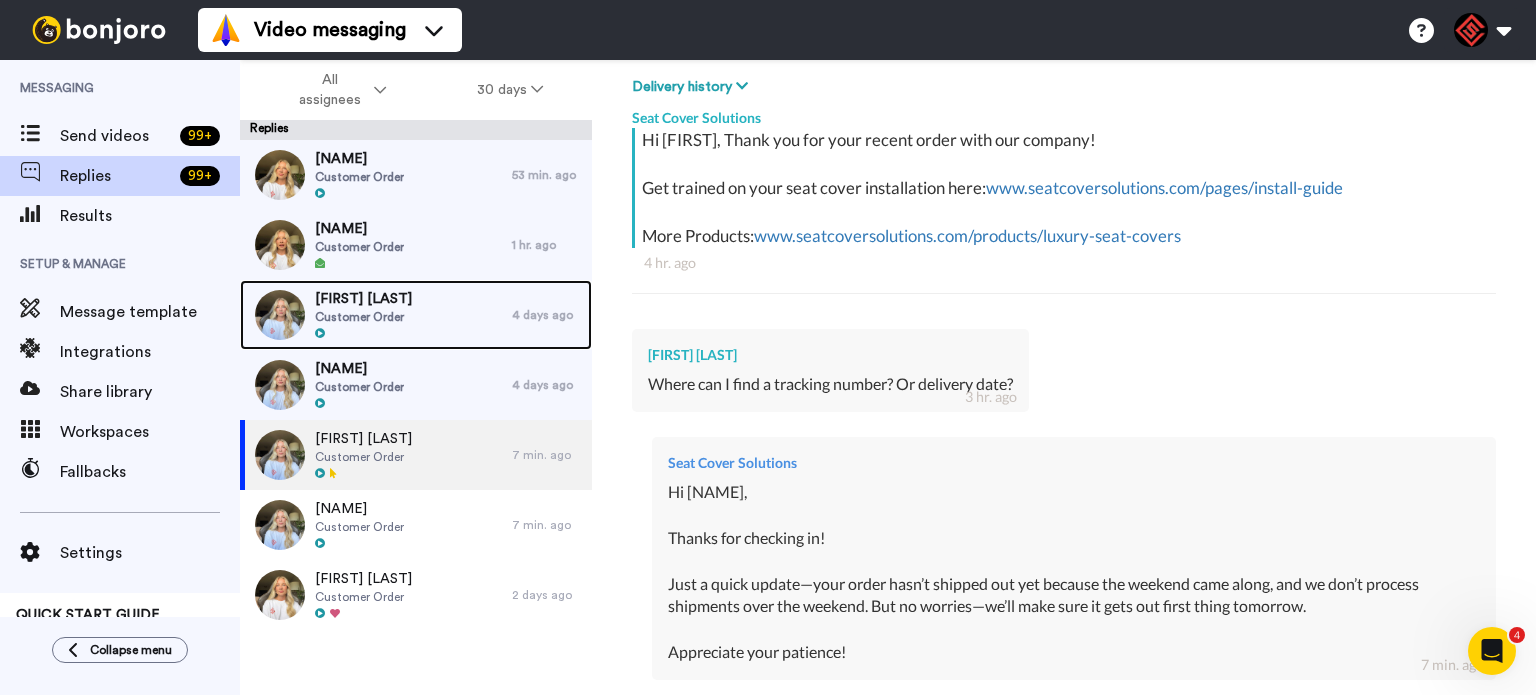 click on "[FIRST] [LAST] Customer Order" at bounding box center (376, 315) 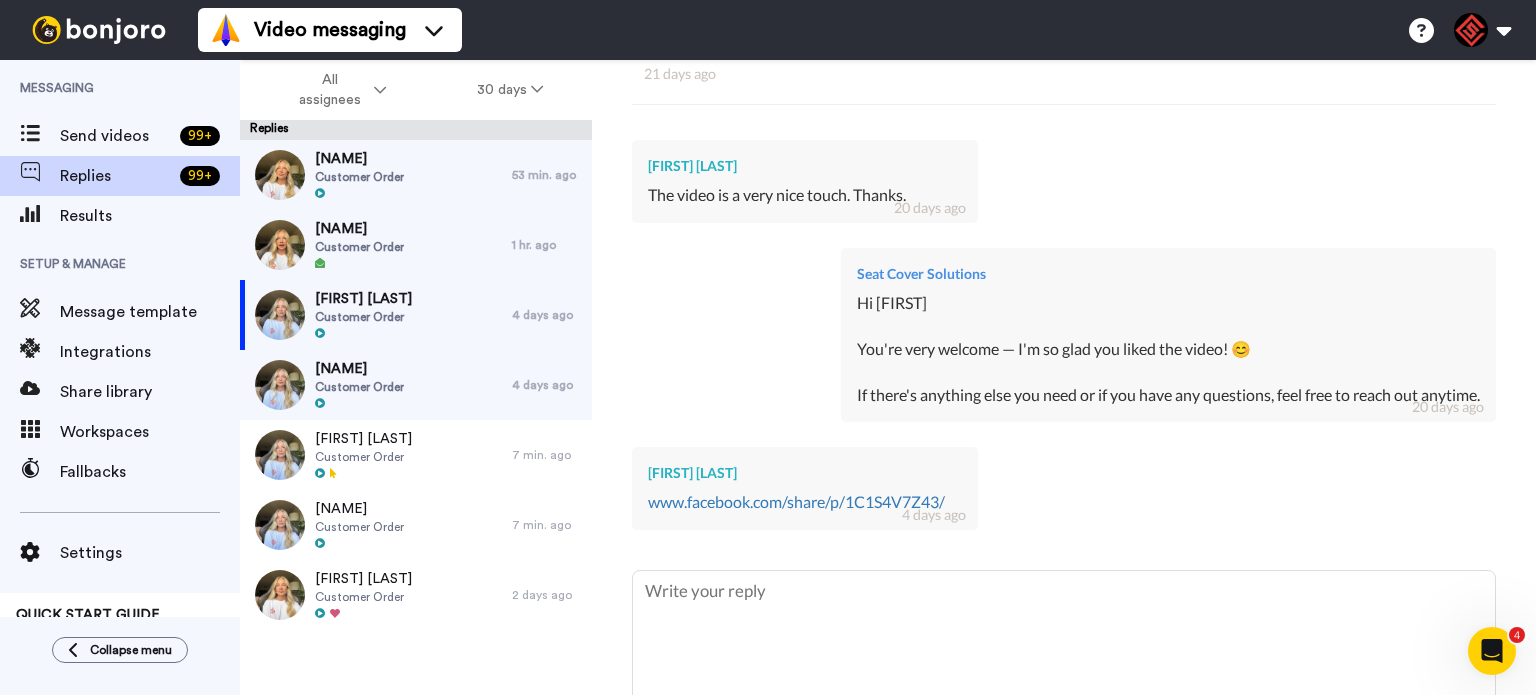 scroll, scrollTop: 644, scrollLeft: 0, axis: vertical 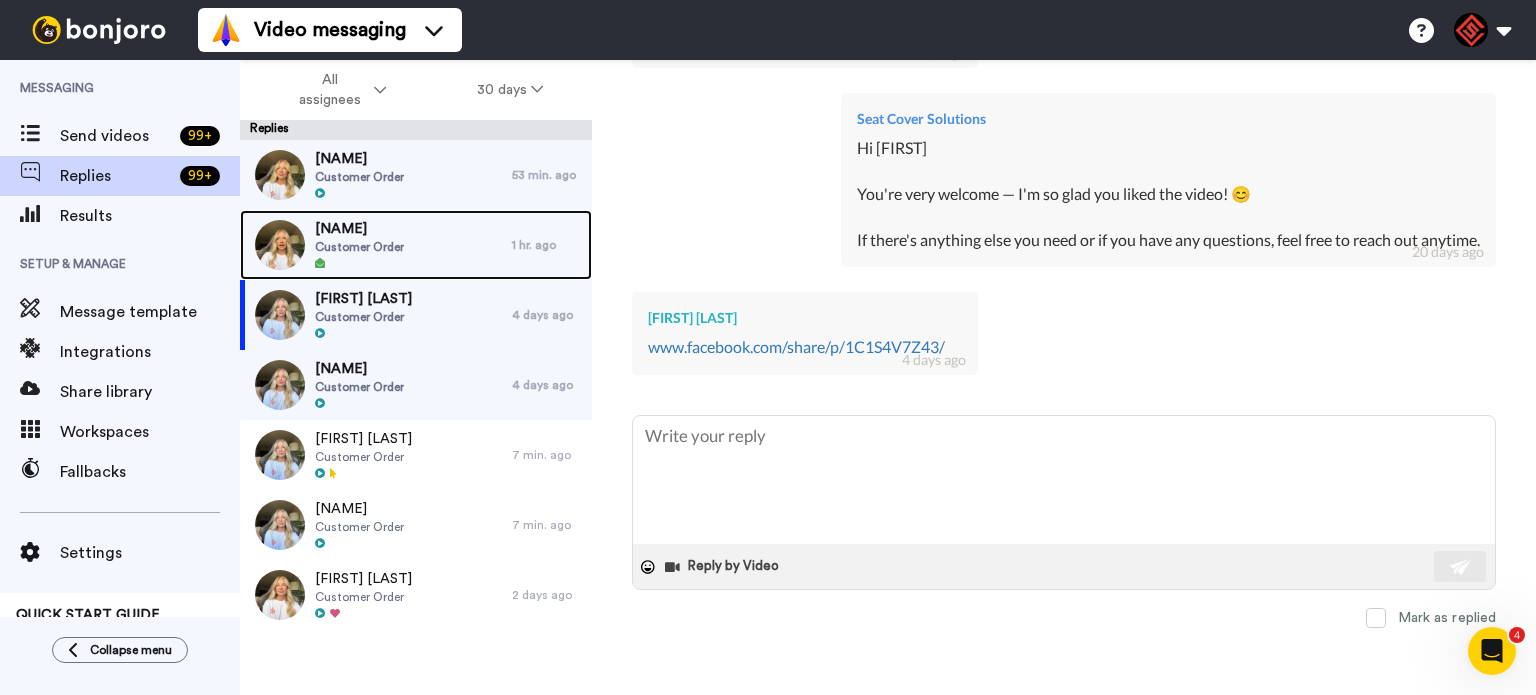 click on "[NAME] Customer Order" at bounding box center (376, 245) 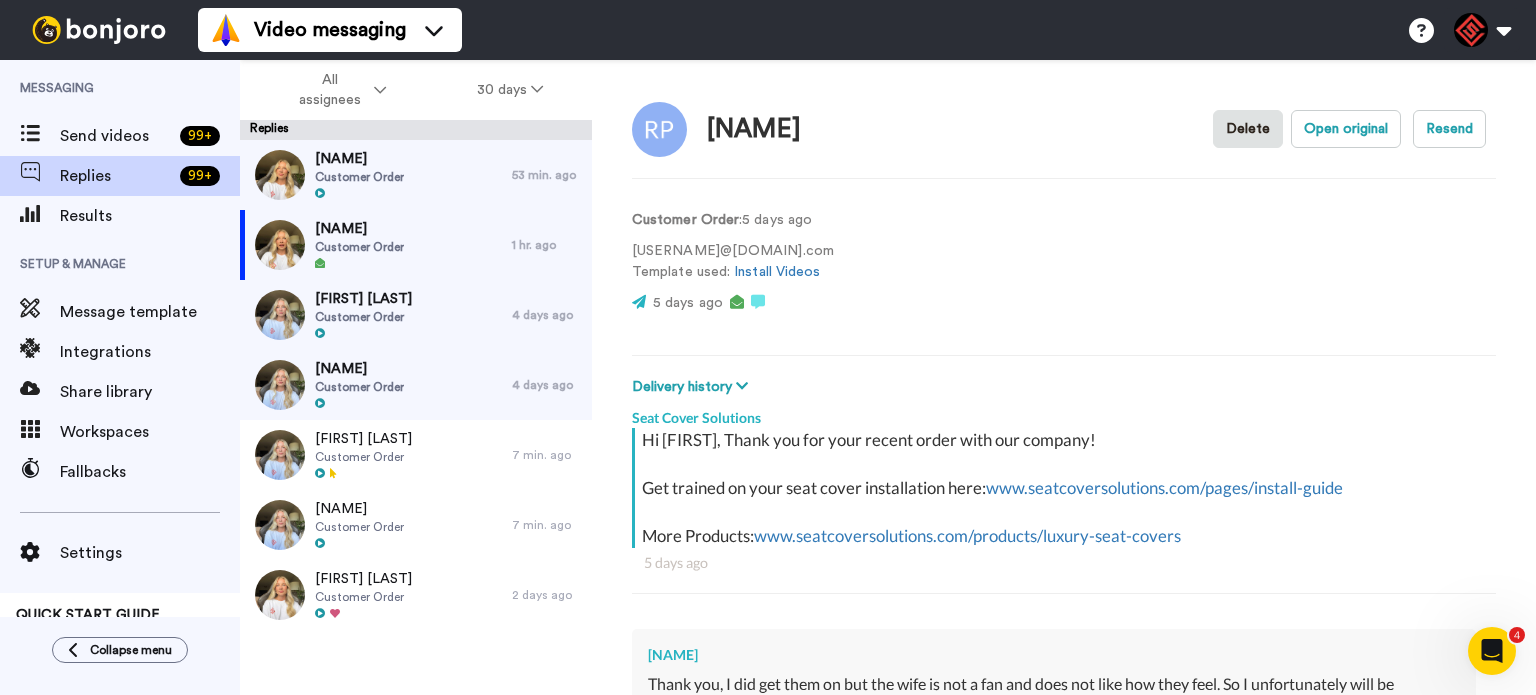 scroll, scrollTop: 400, scrollLeft: 0, axis: vertical 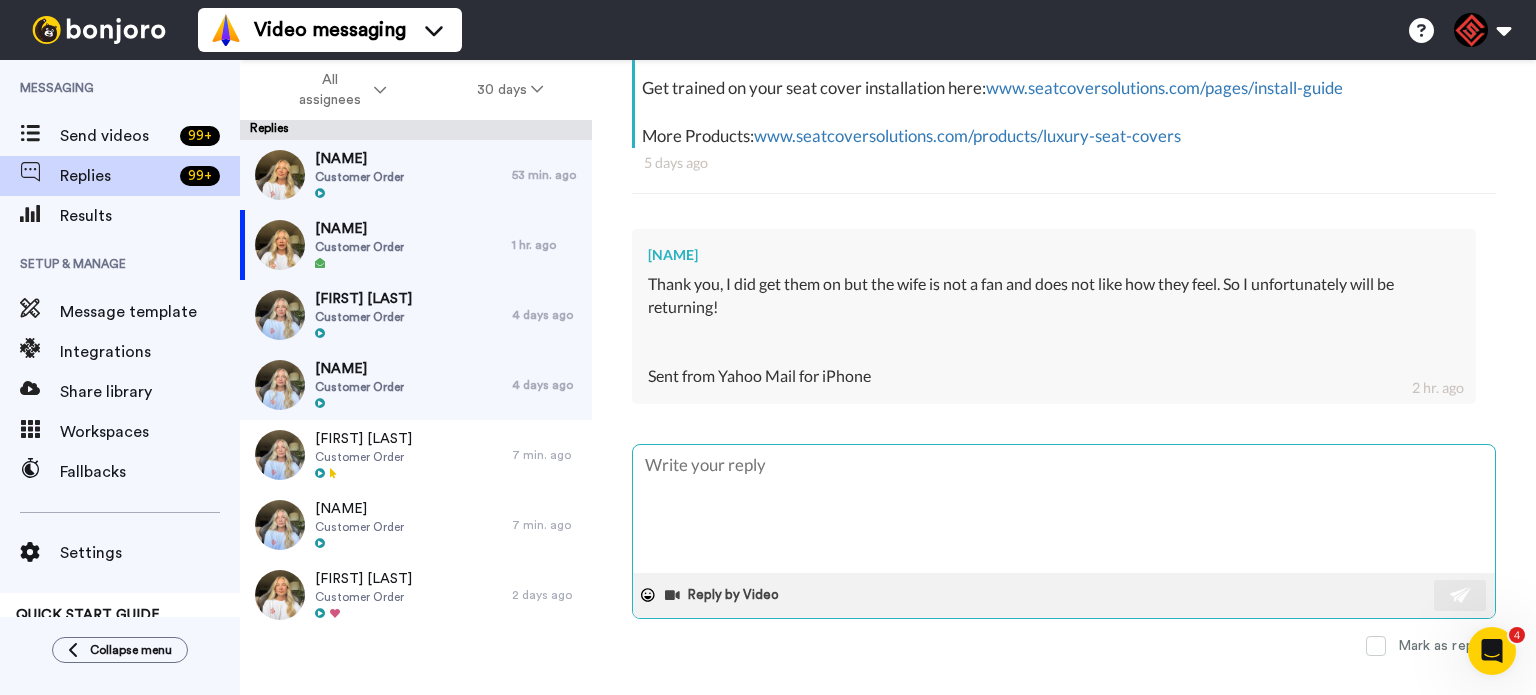 type on "x" 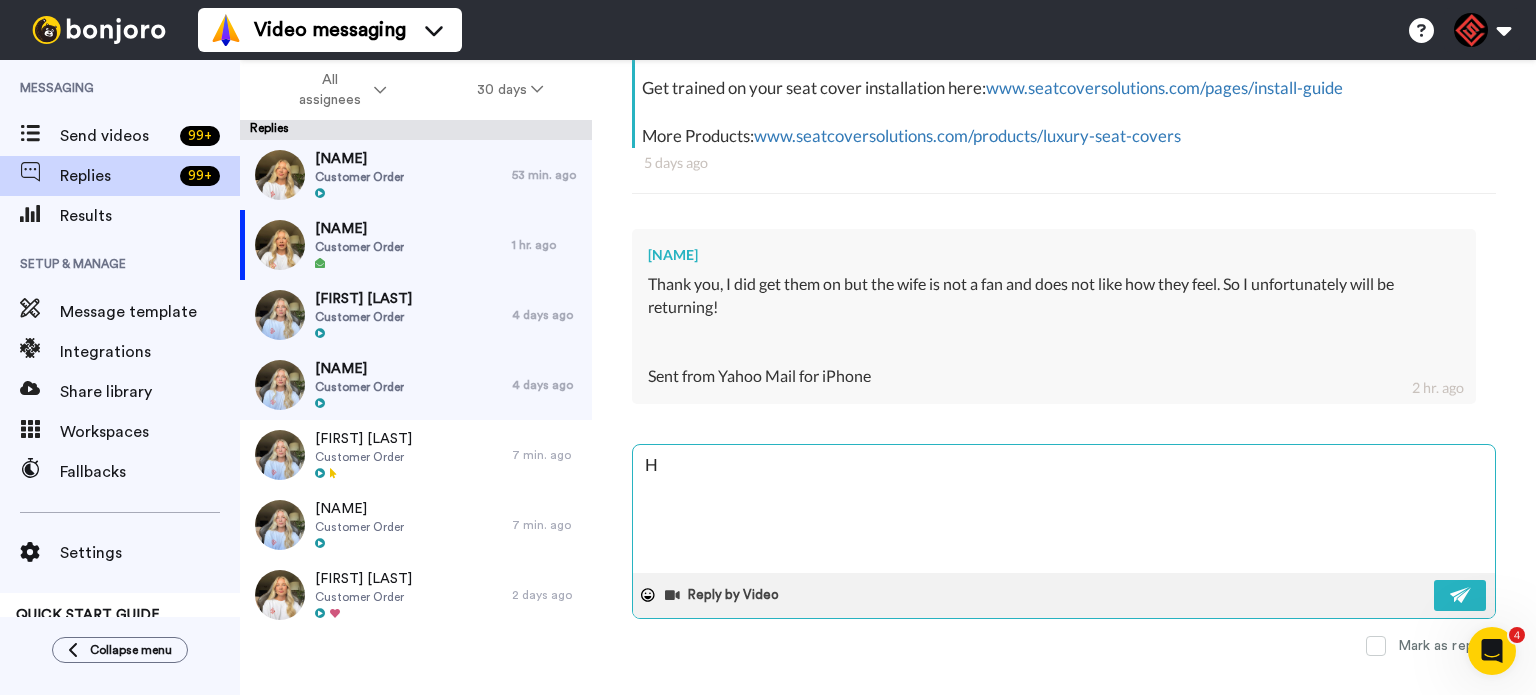 type on "x" 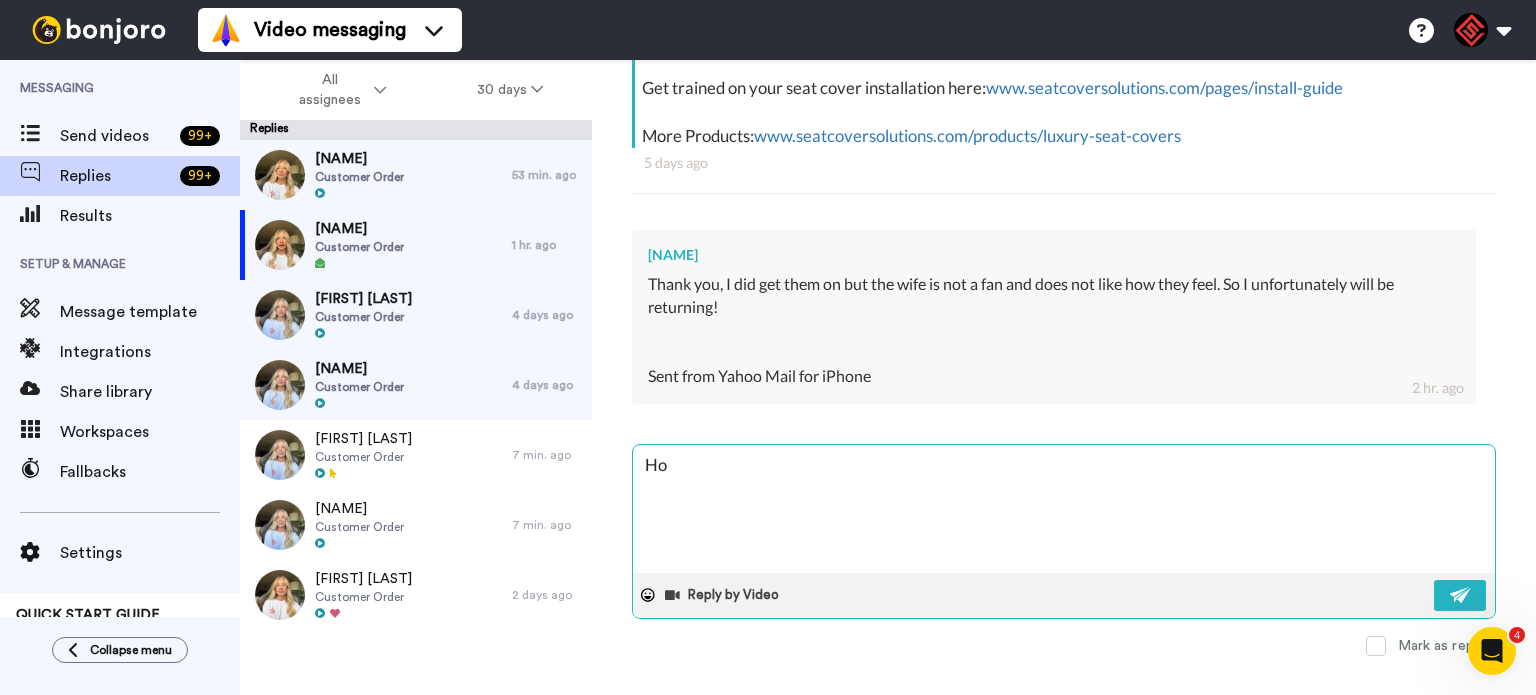 type on "Ho" 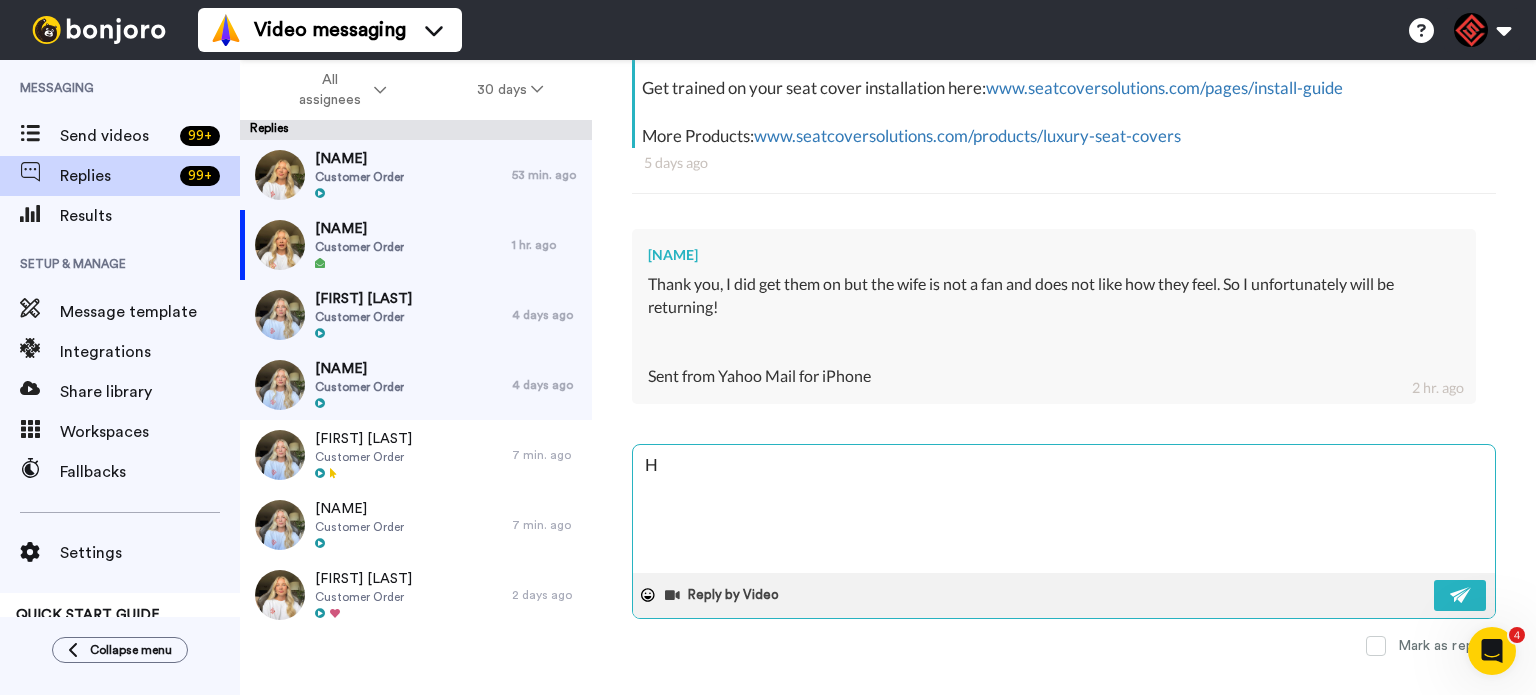 type on "x" 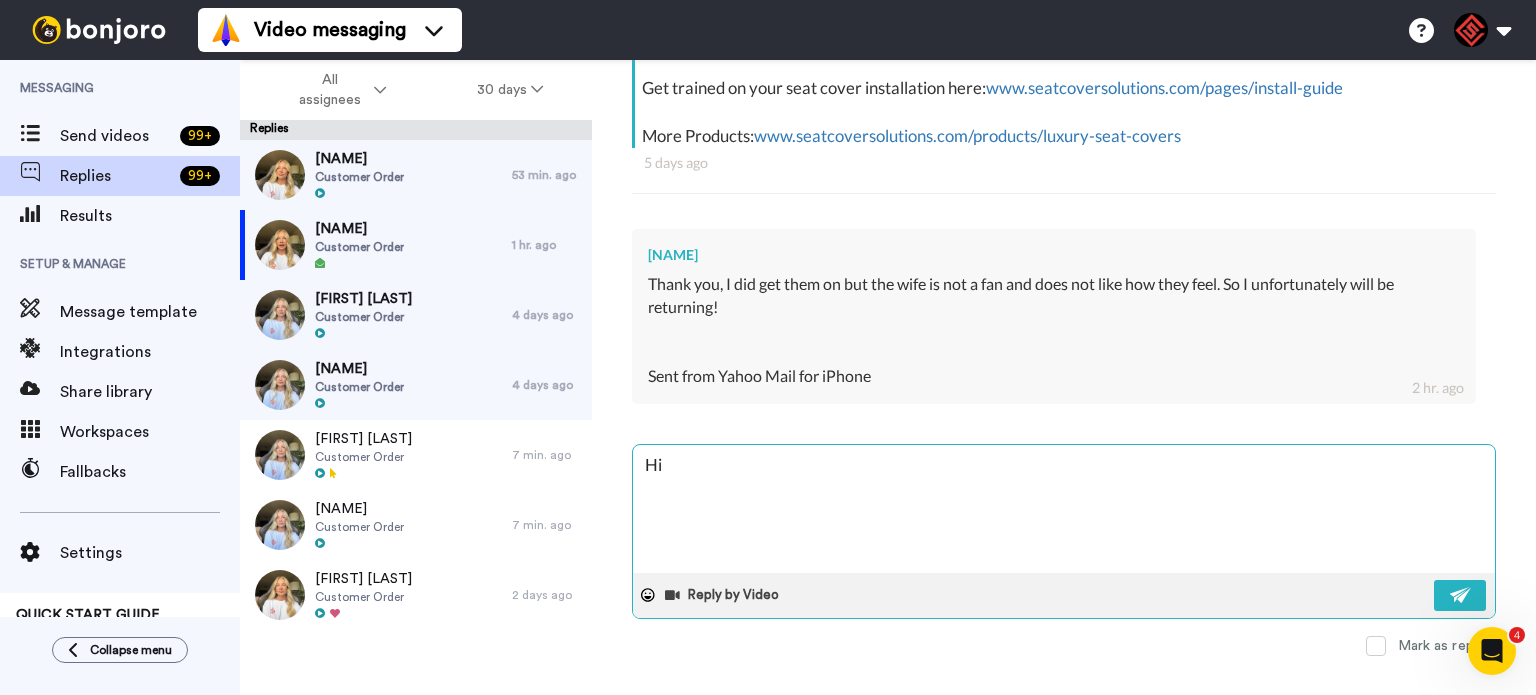 type on "x" 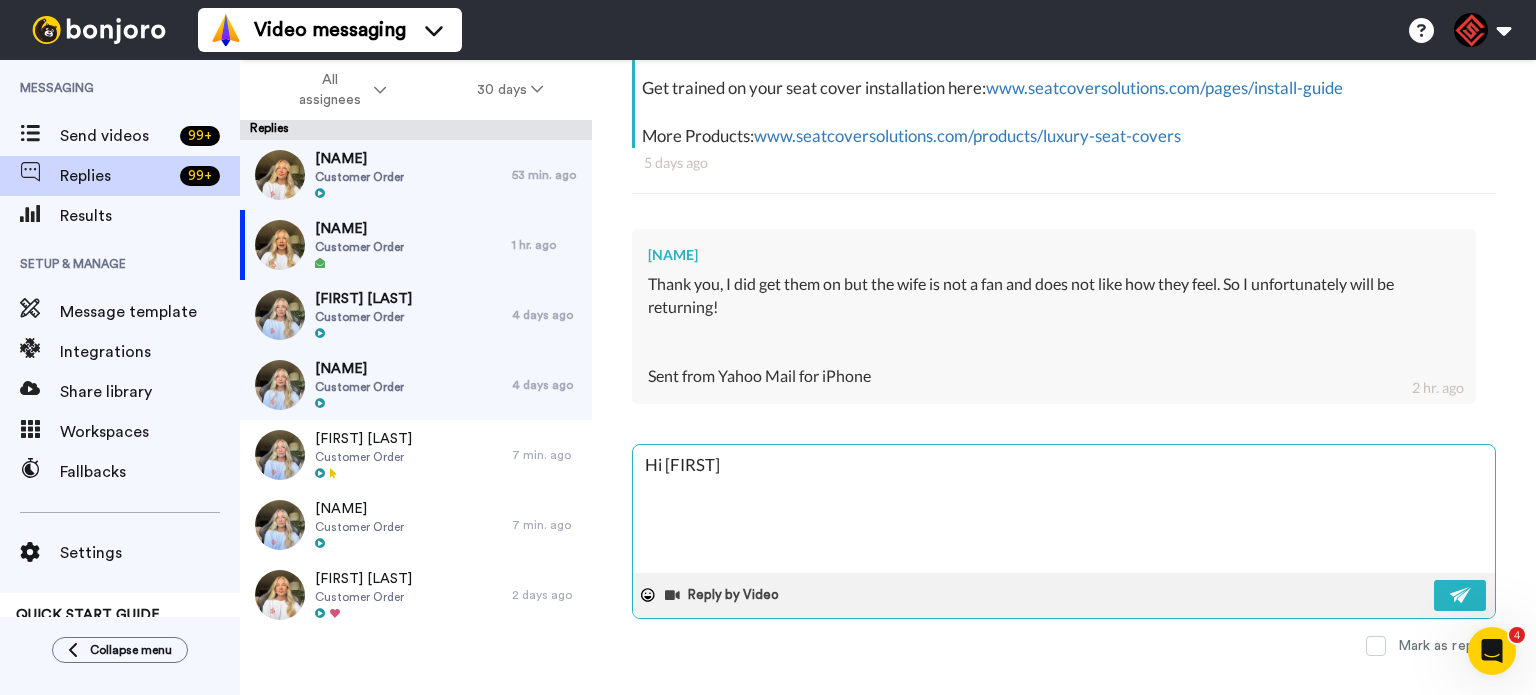 type on "x" 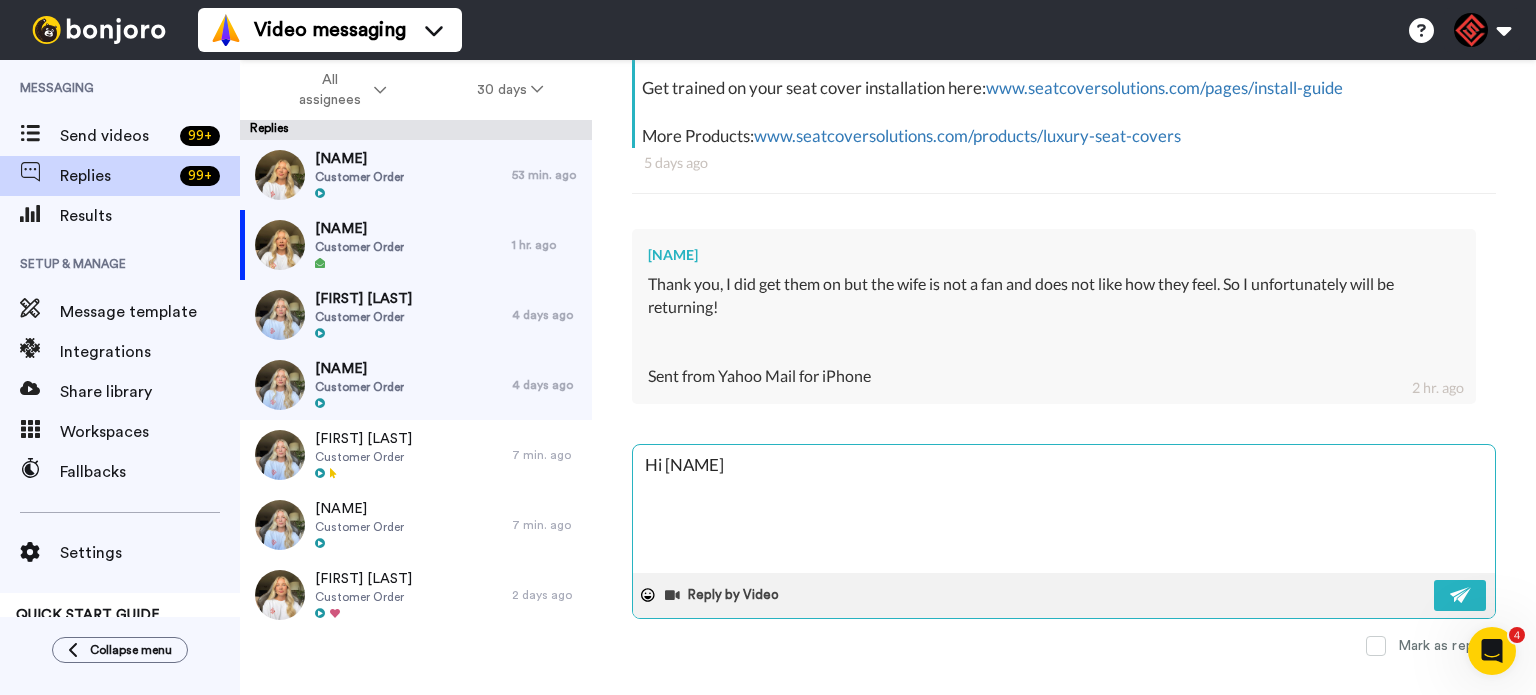 type on "x" 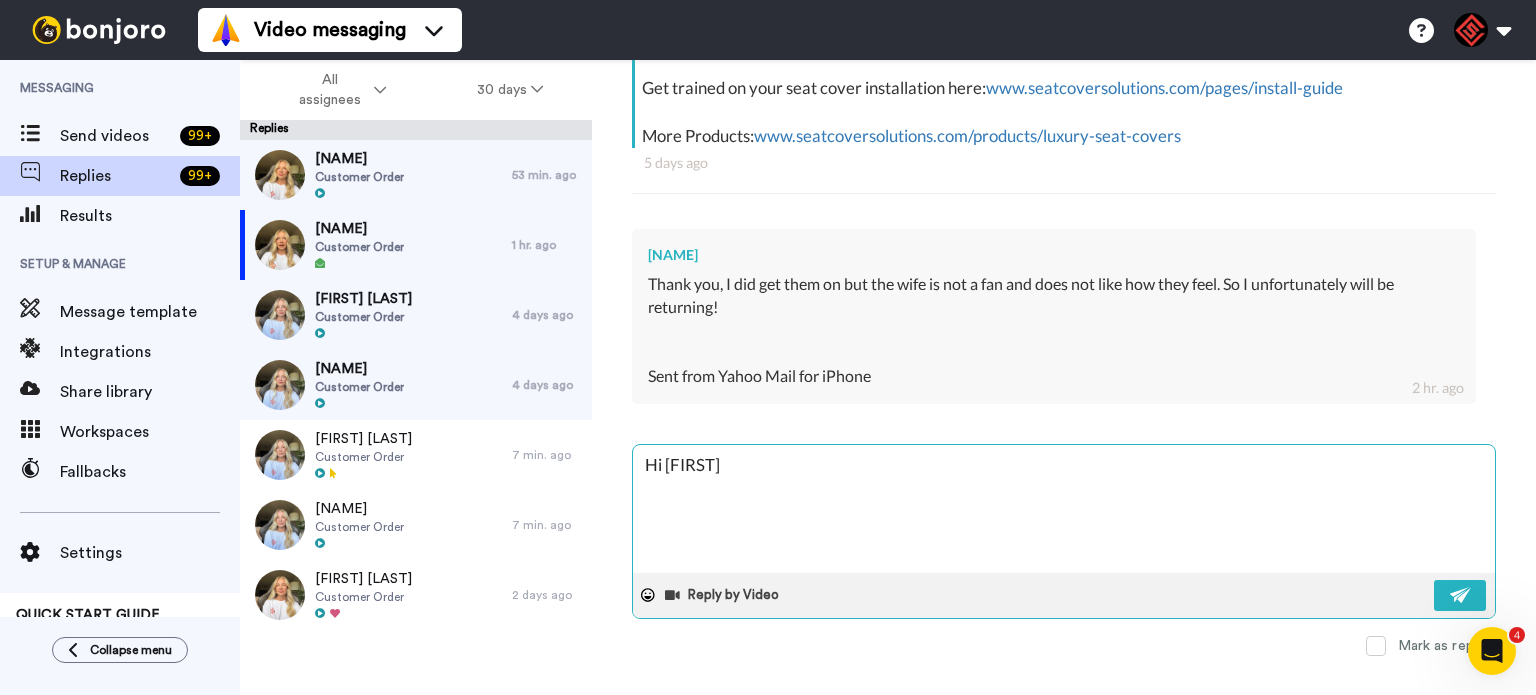 type on "x" 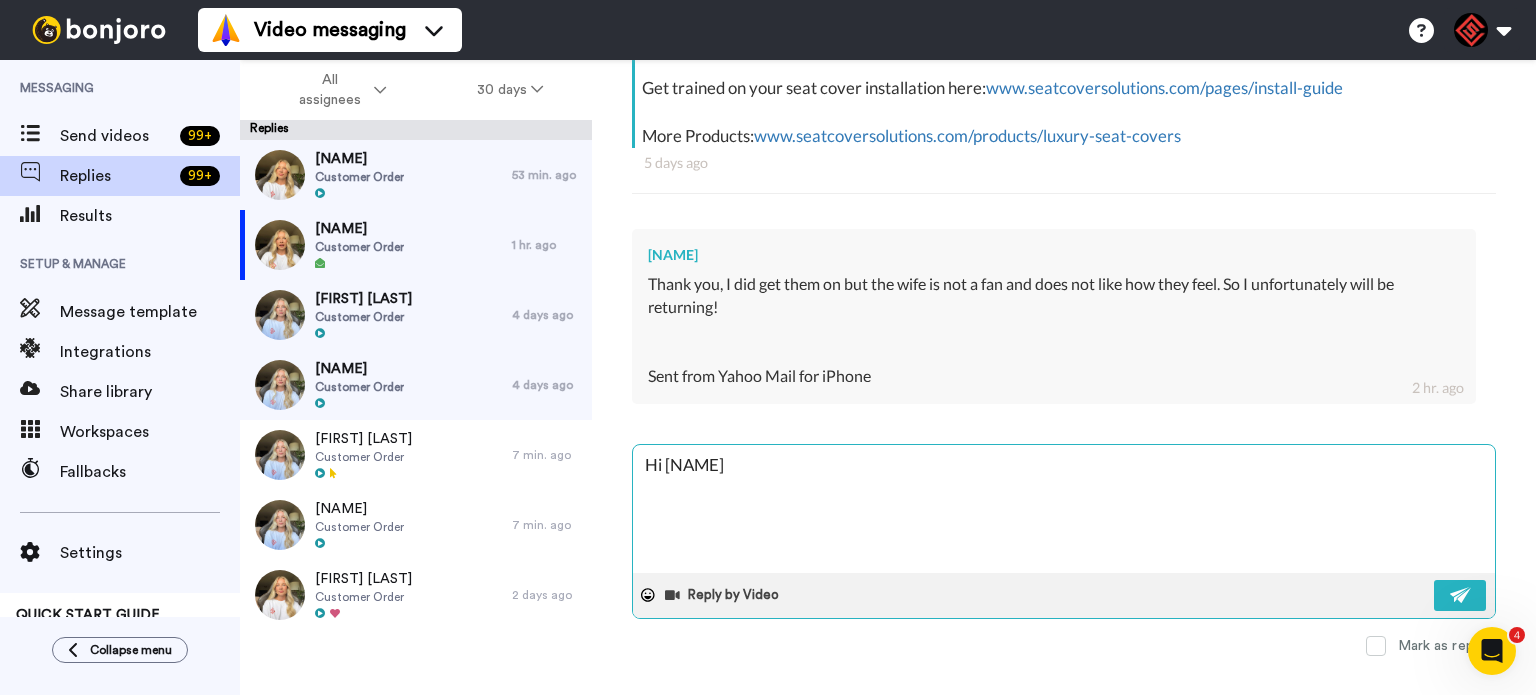 type on "x" 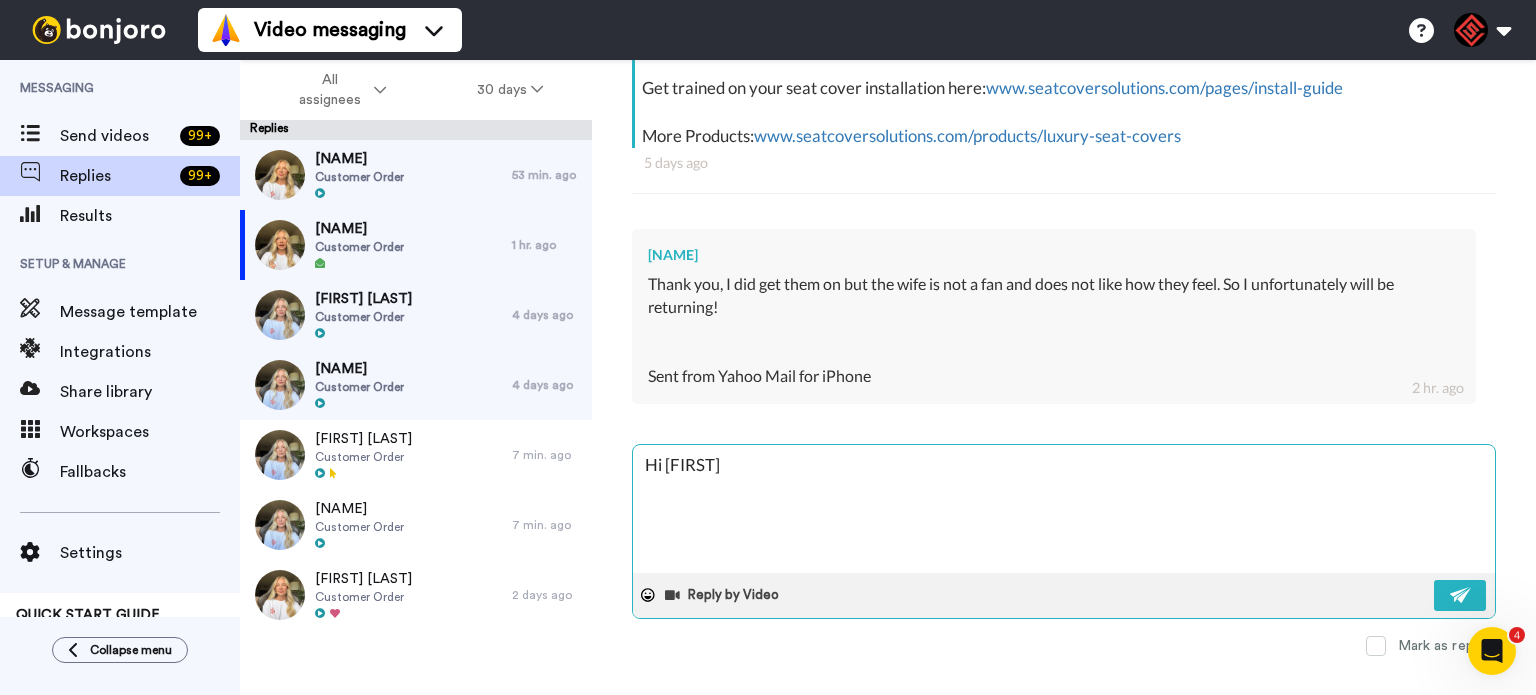 type on "x" 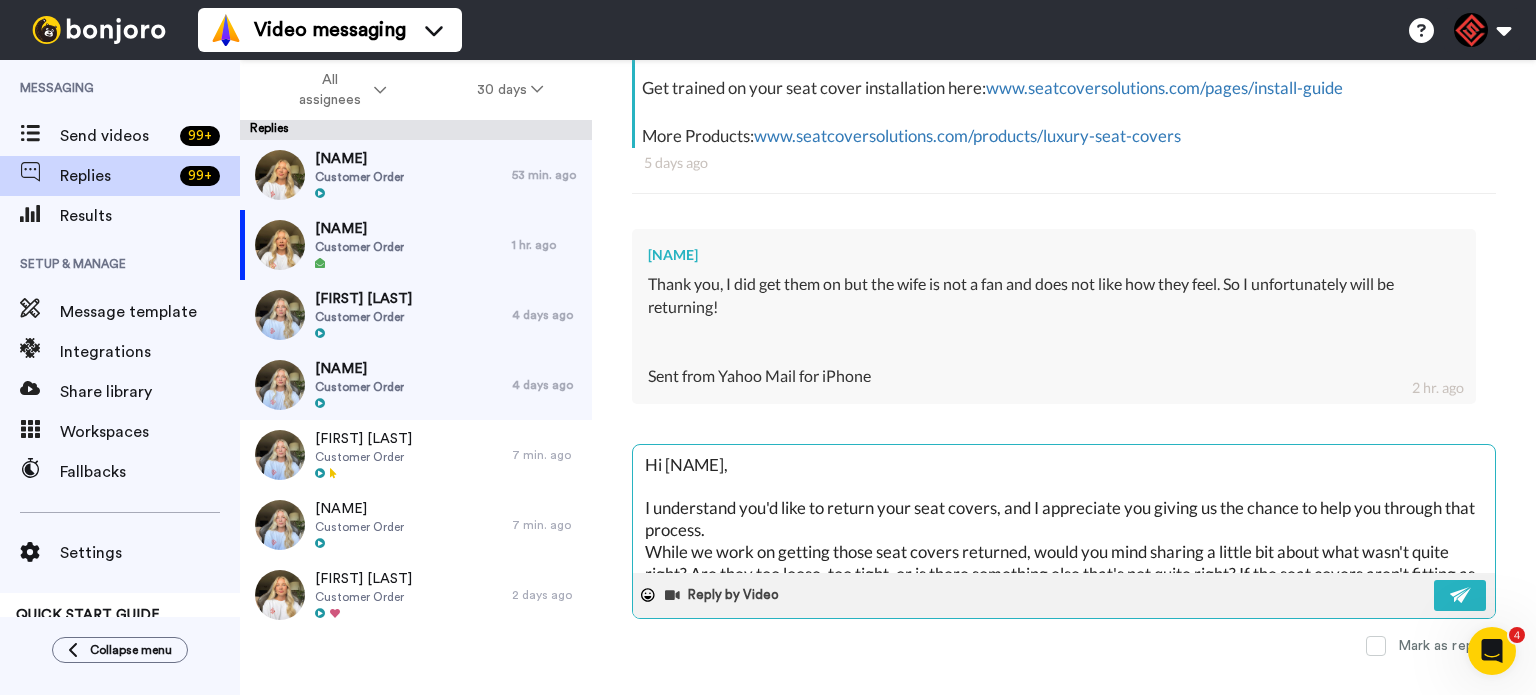 click on "Hi [NAME],
I understand you'd like to return your seat covers, and I appreciate you giving us the chance to help you through that process.
While we work on getting those seat covers returned, would you mind sharing a little bit about what wasn't quite right? Are they too loose, too tight, or is there something else that's not quite right? If the seat covers aren't fitting as expected, taking and sending us a few photos would be a huge help.
Thanks in advance for taking those photos and letting us know what's not quite working for you. They'll be super helpful in finding the best way to get you taken care of." at bounding box center (1064, 509) 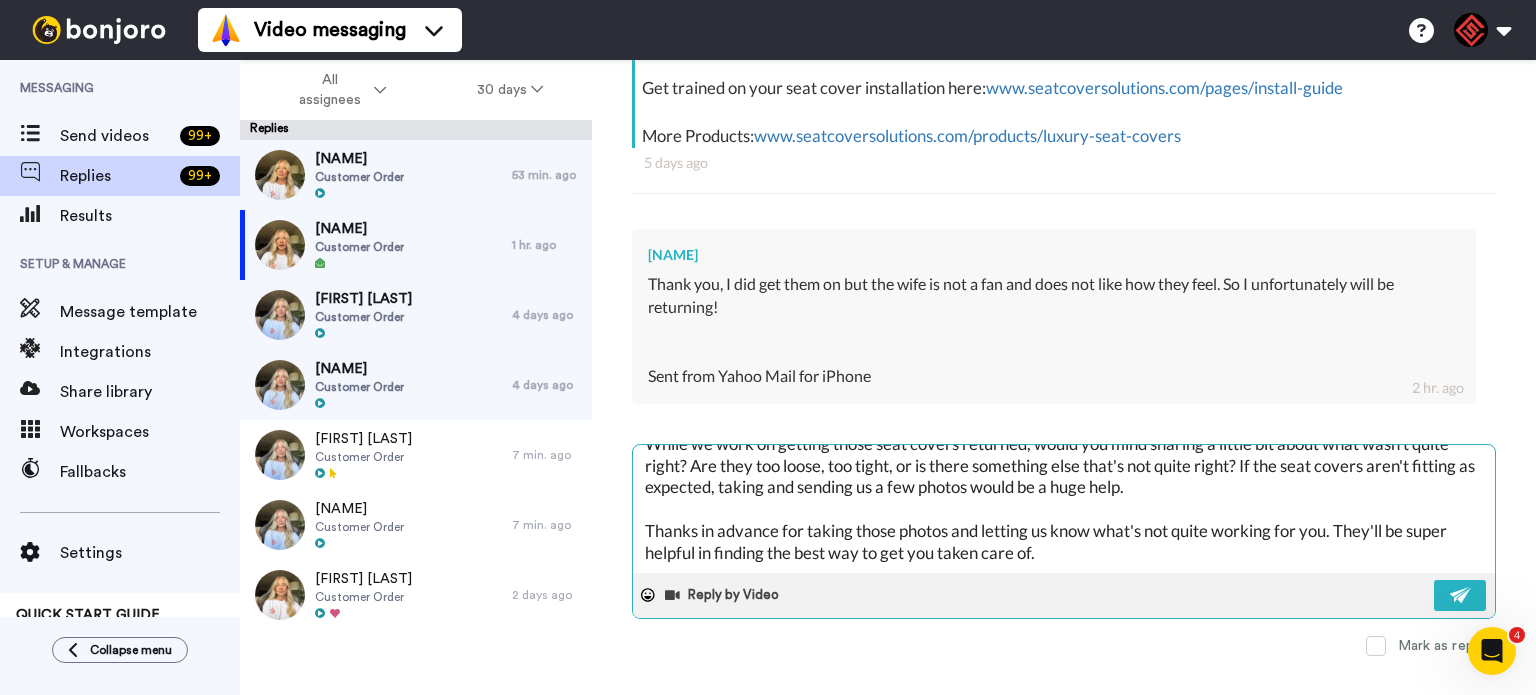 scroll, scrollTop: 152, scrollLeft: 0, axis: vertical 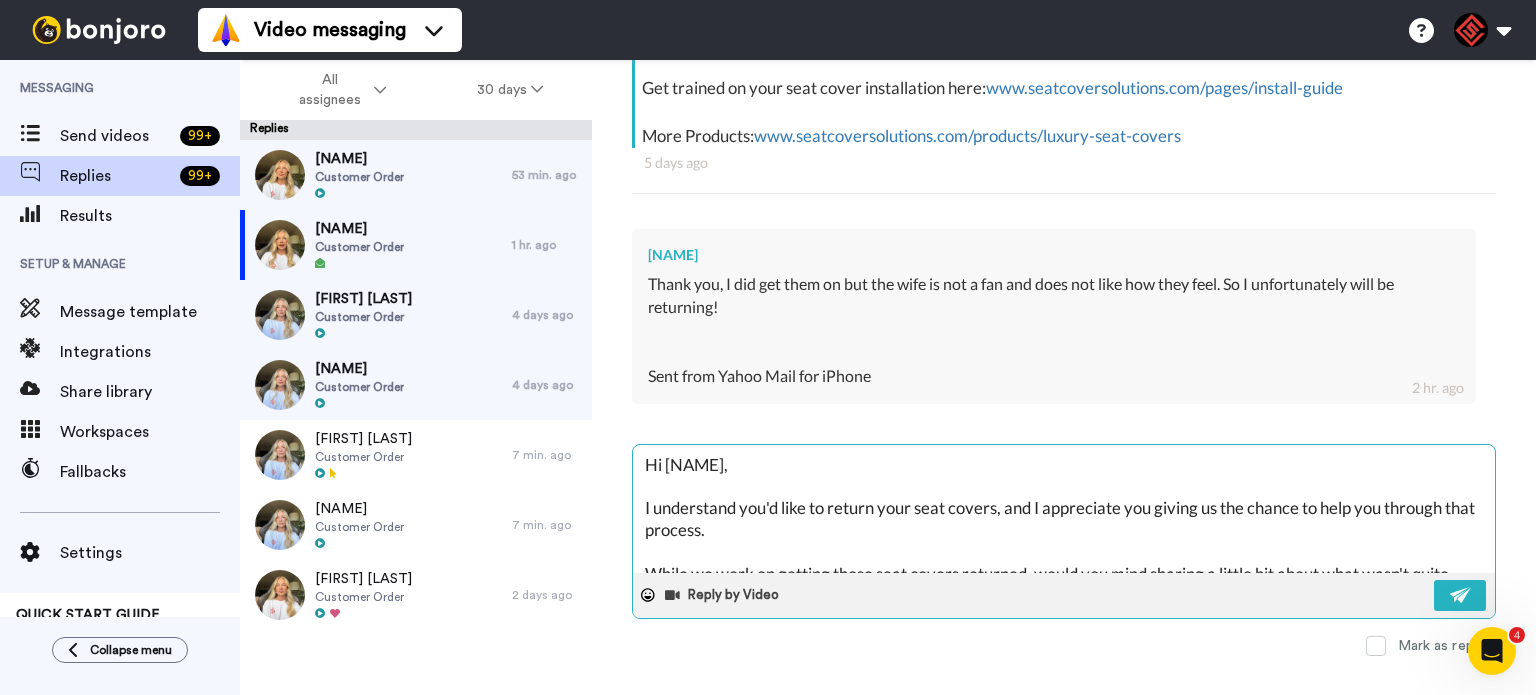 click on "Hi [NAME],
I understand you'd like to return your seat covers, and I appreciate you giving us the chance to help you through that process.
While we work on getting those seat covers returned, would you mind sharing a little bit about what wasn't quite right? Are they too loose, too tight, or is there something else that's not quite right? If the seat covers aren't fitting as expected, taking and sending us a few photos would be a huge help.
Thanks in advance for taking those photos and letting us know what's not quite working for you. They'll be super helpful in finding the best way to get you taken care of." at bounding box center [1064, 509] 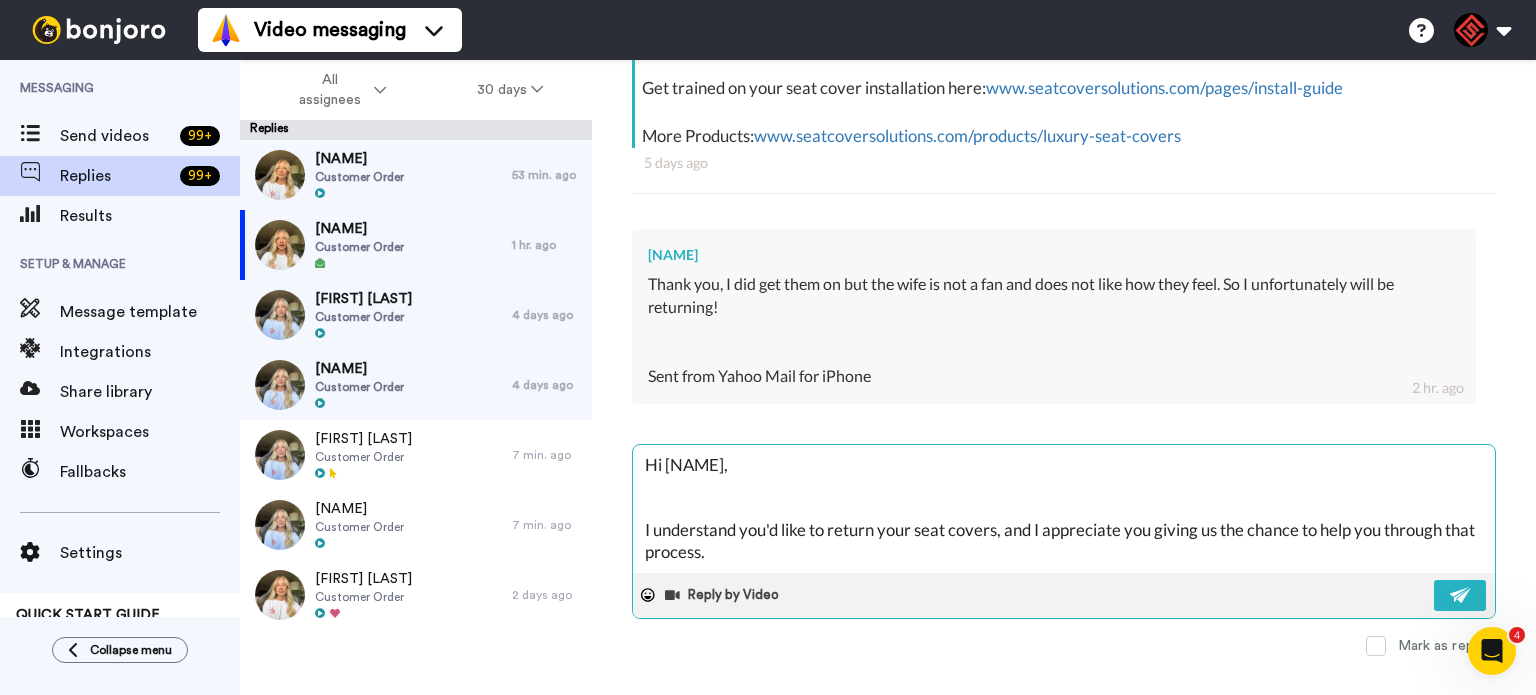 type on "x" 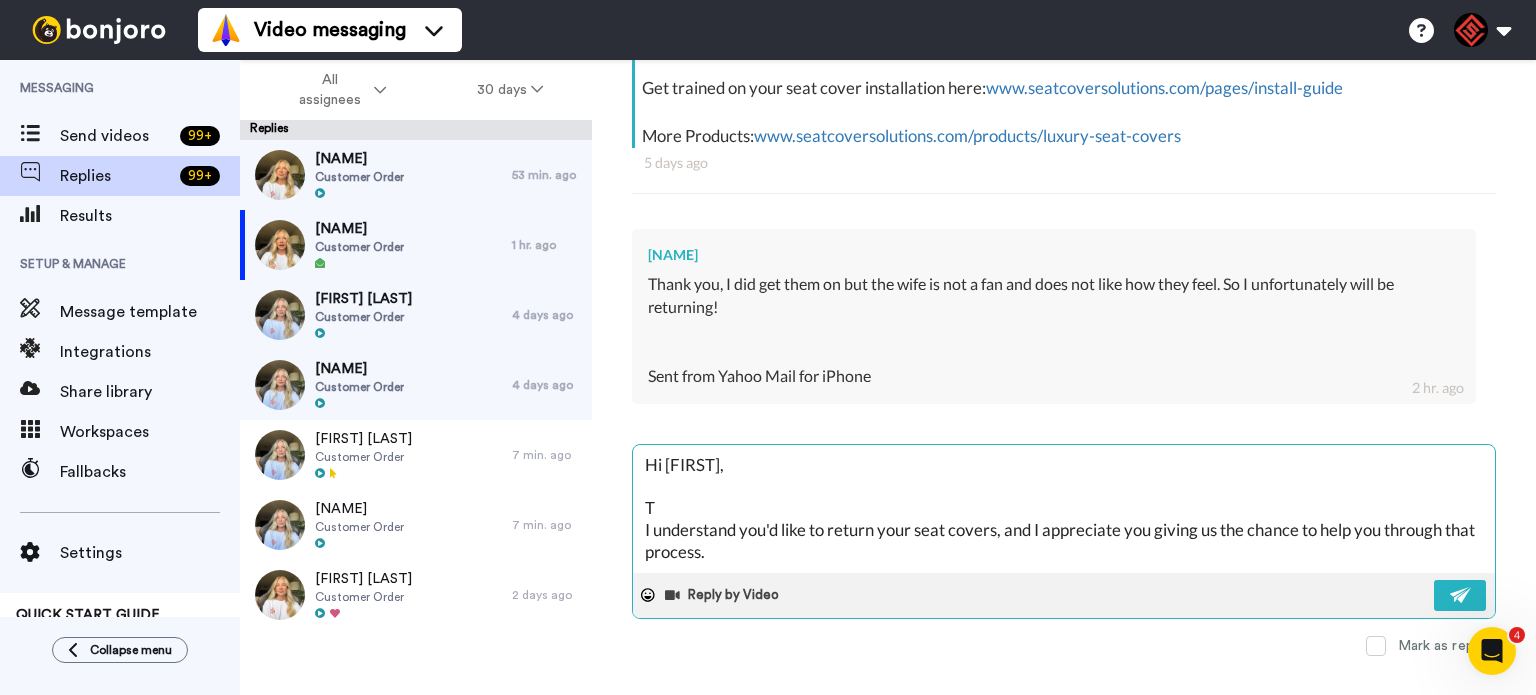 type on "x" 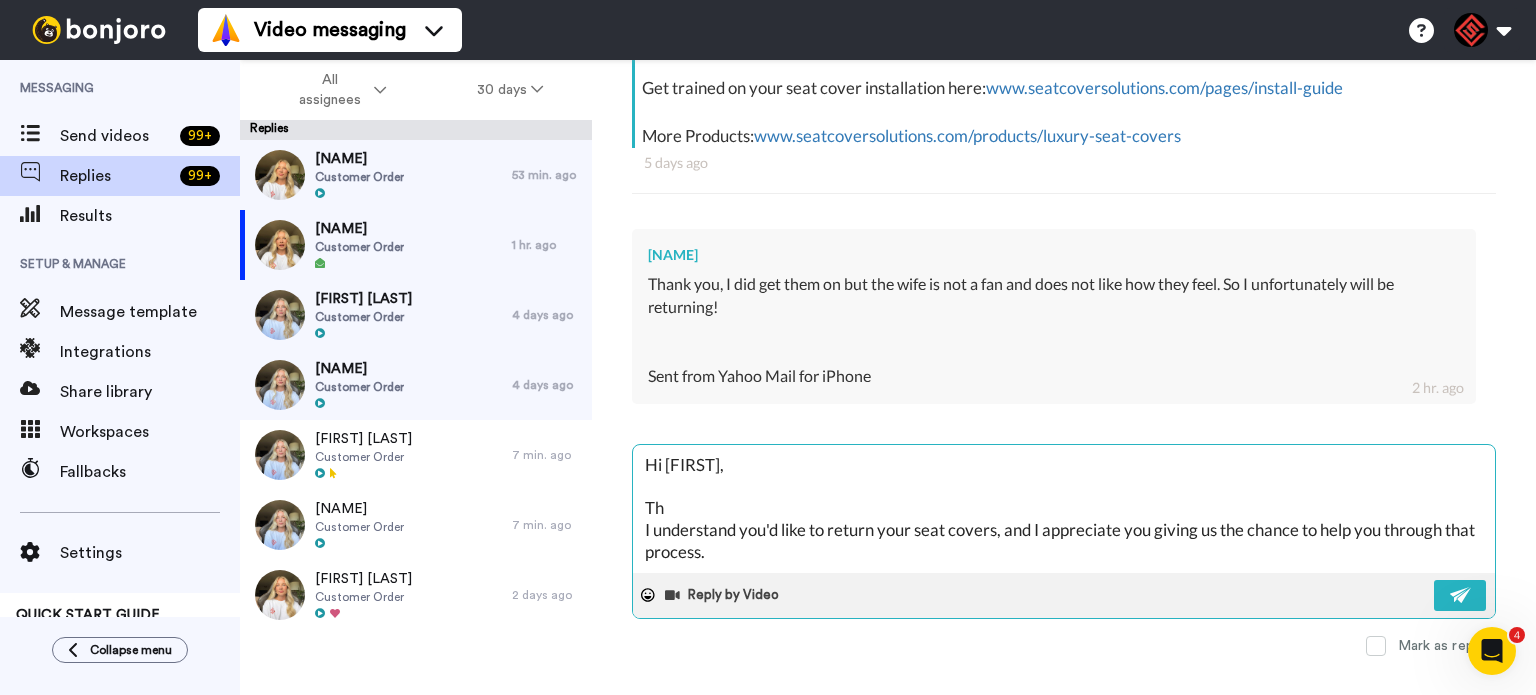 type on "x" 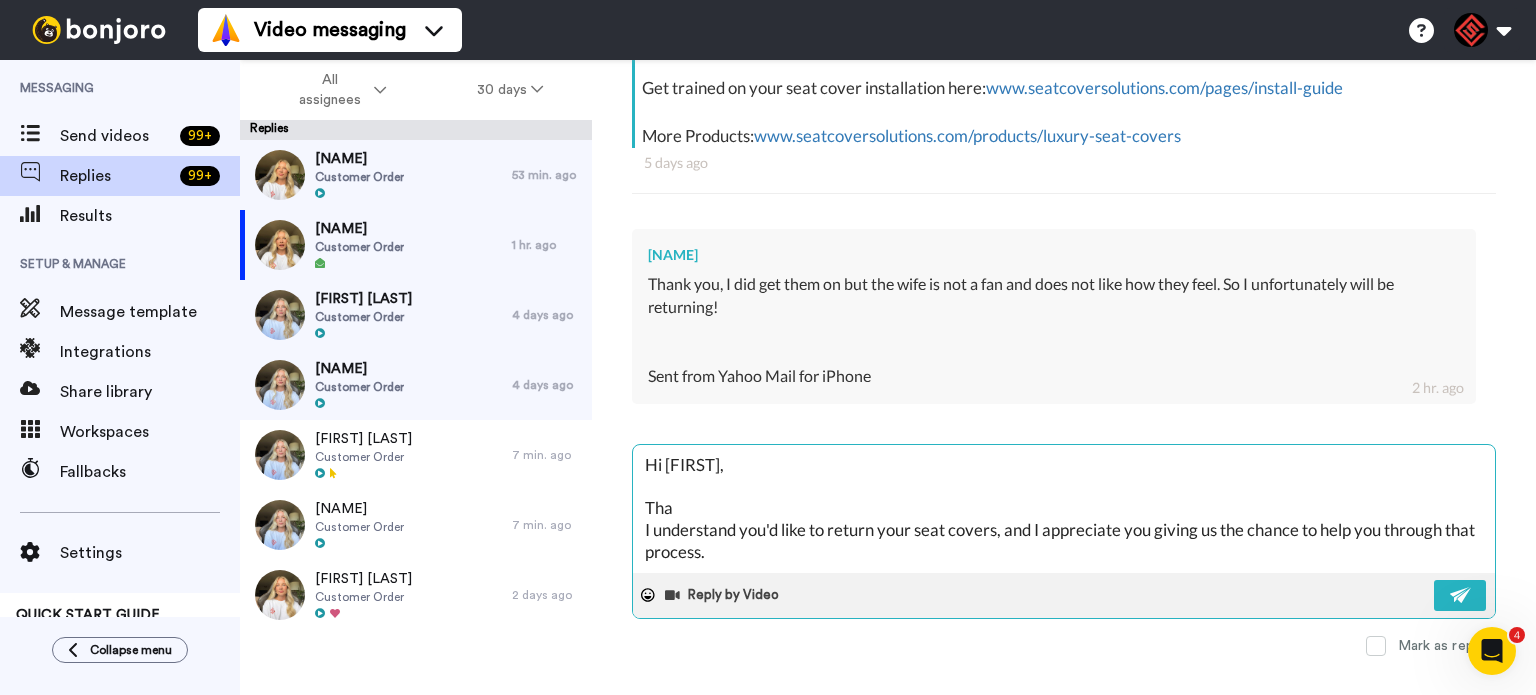 type on "x" 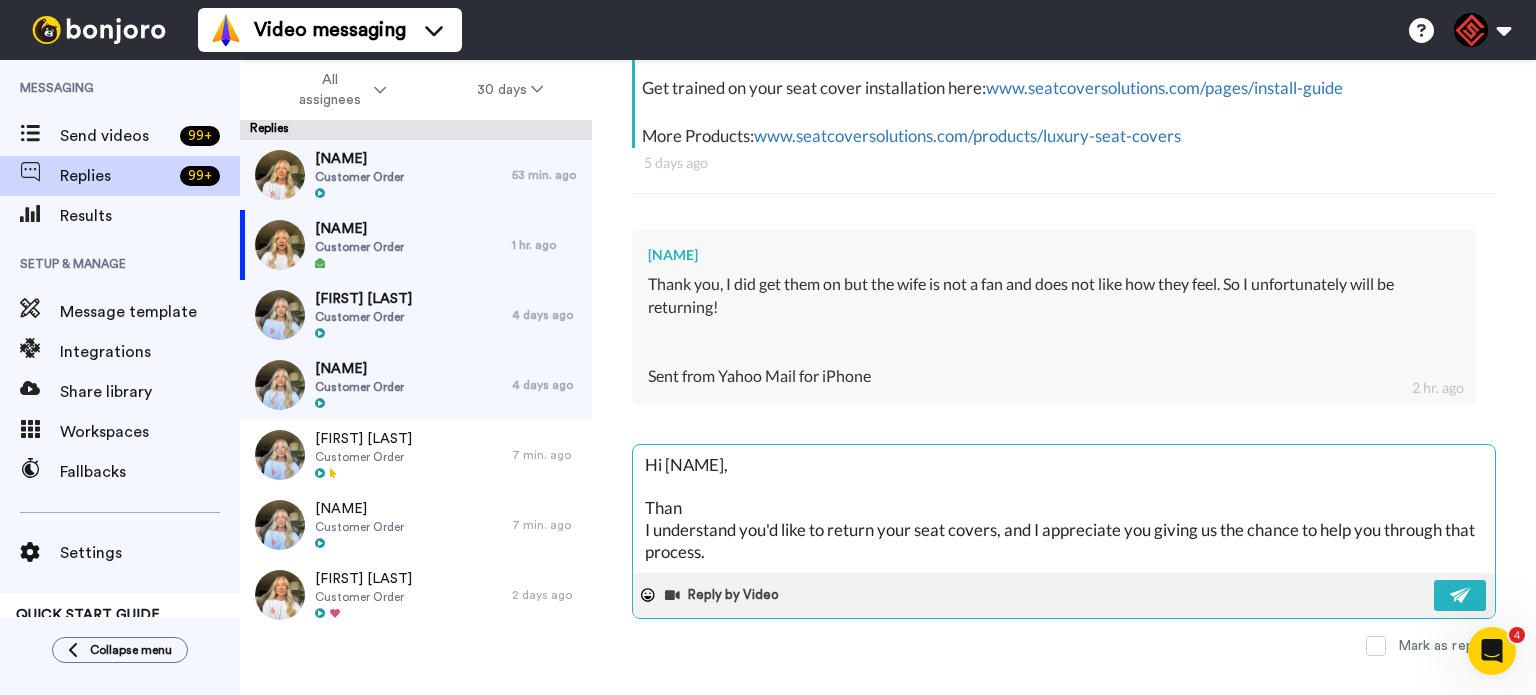 type on "x" 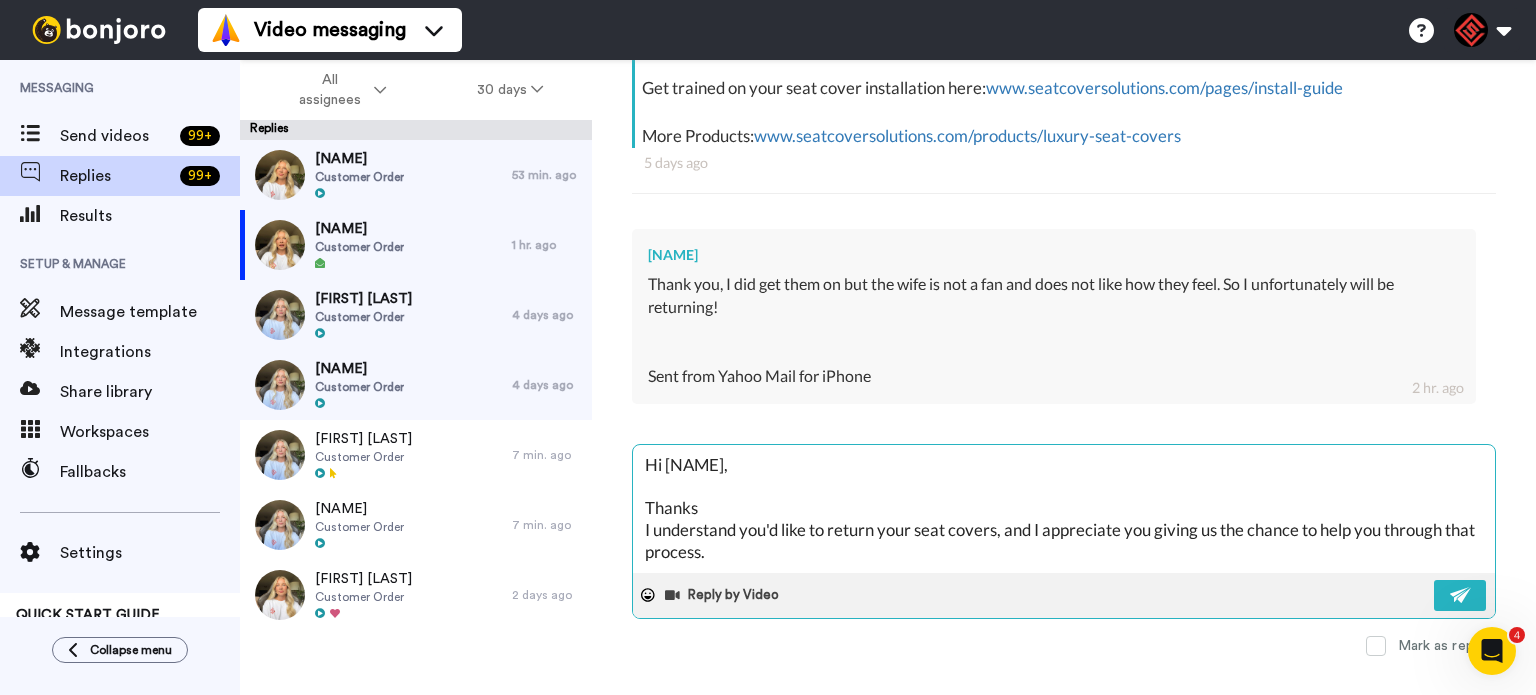 type on "x" 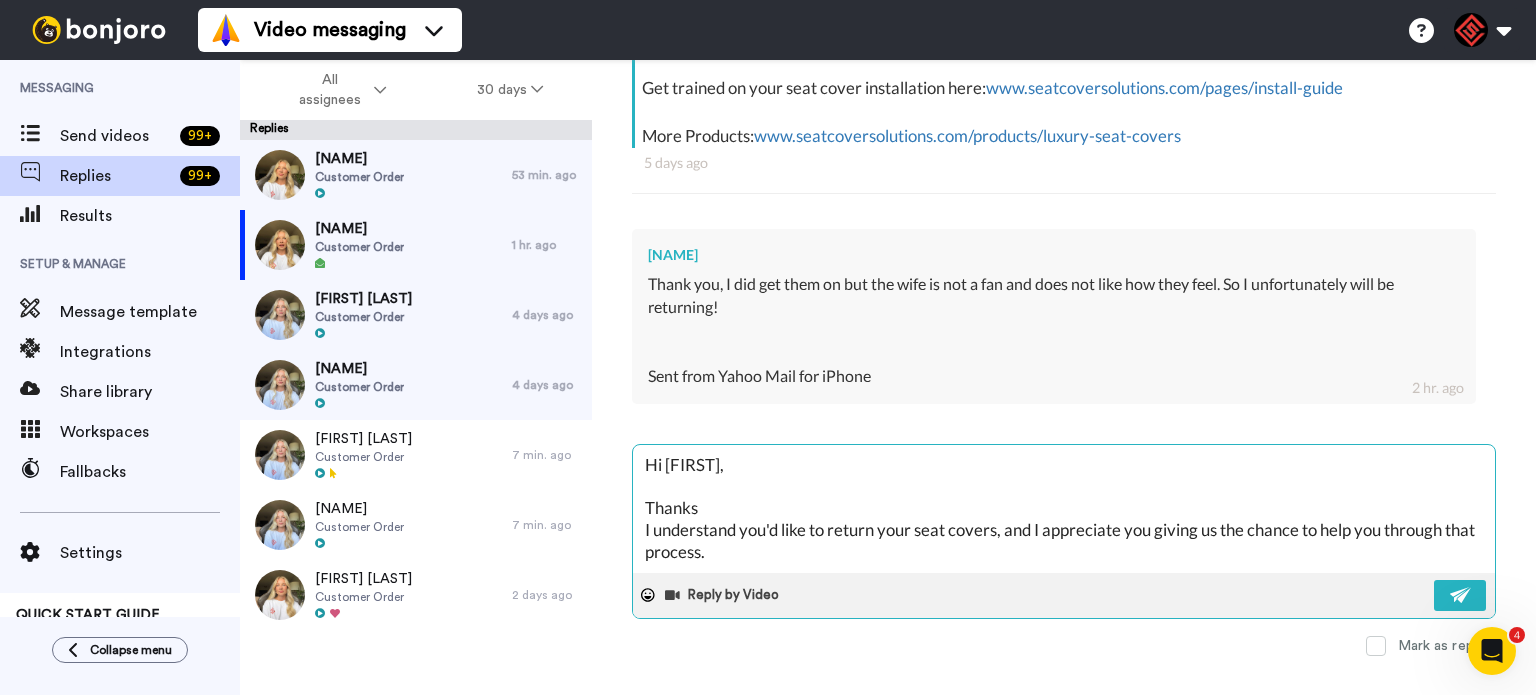 type on "x" 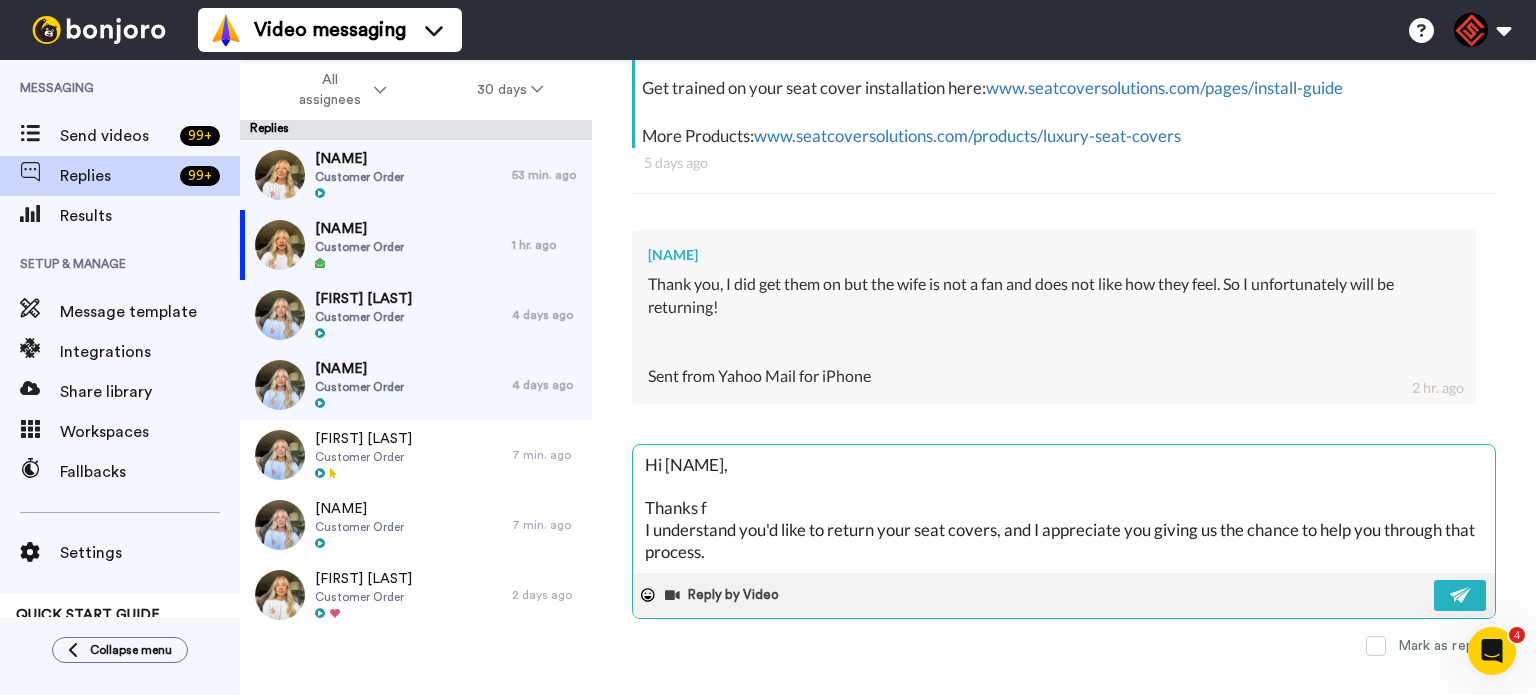 type on "x" 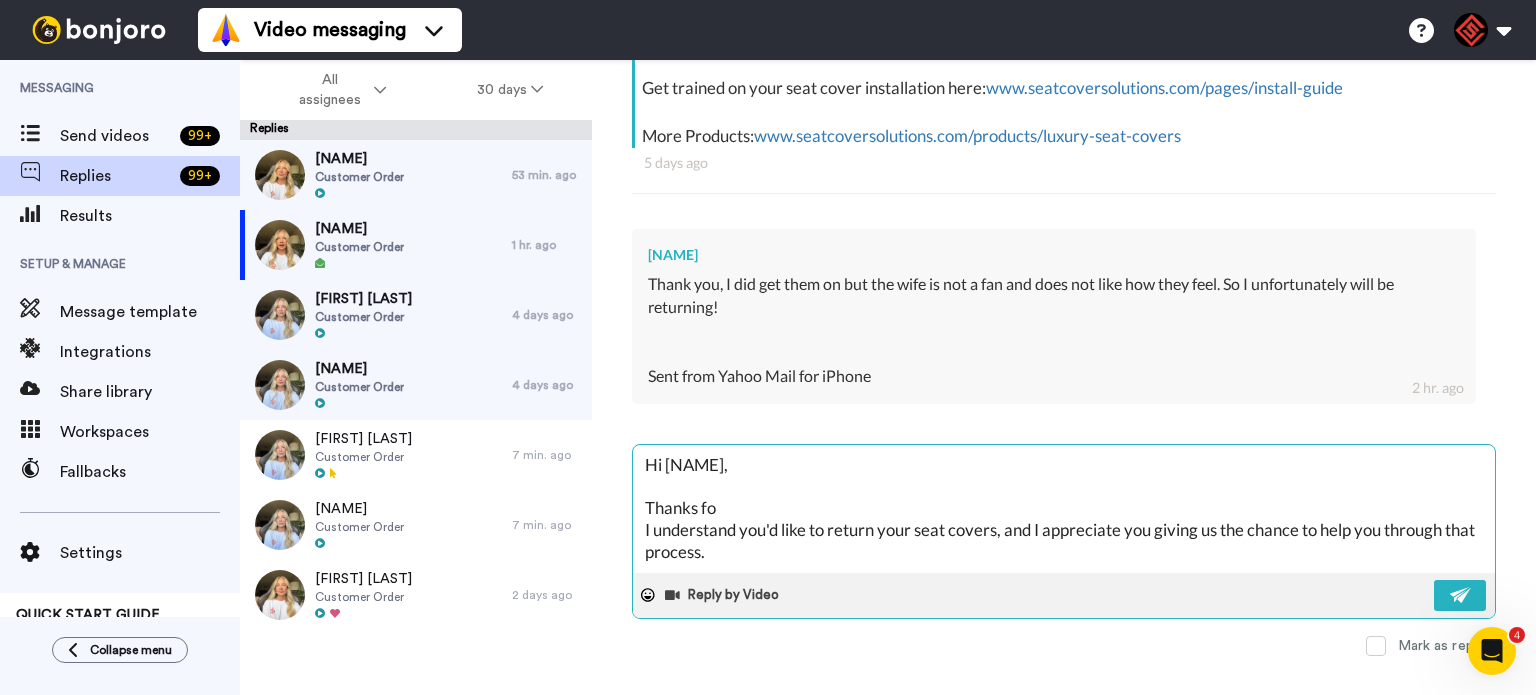 type on "x" 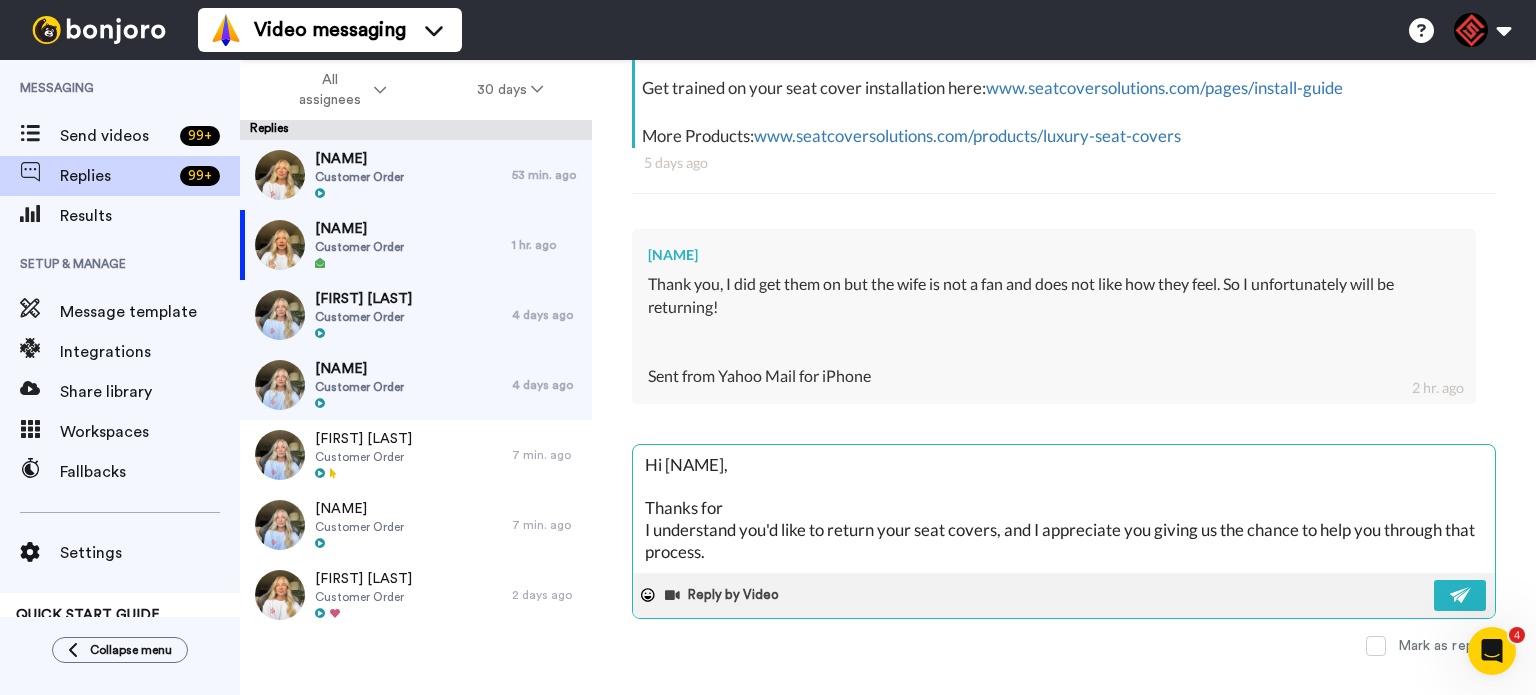 type on "x" 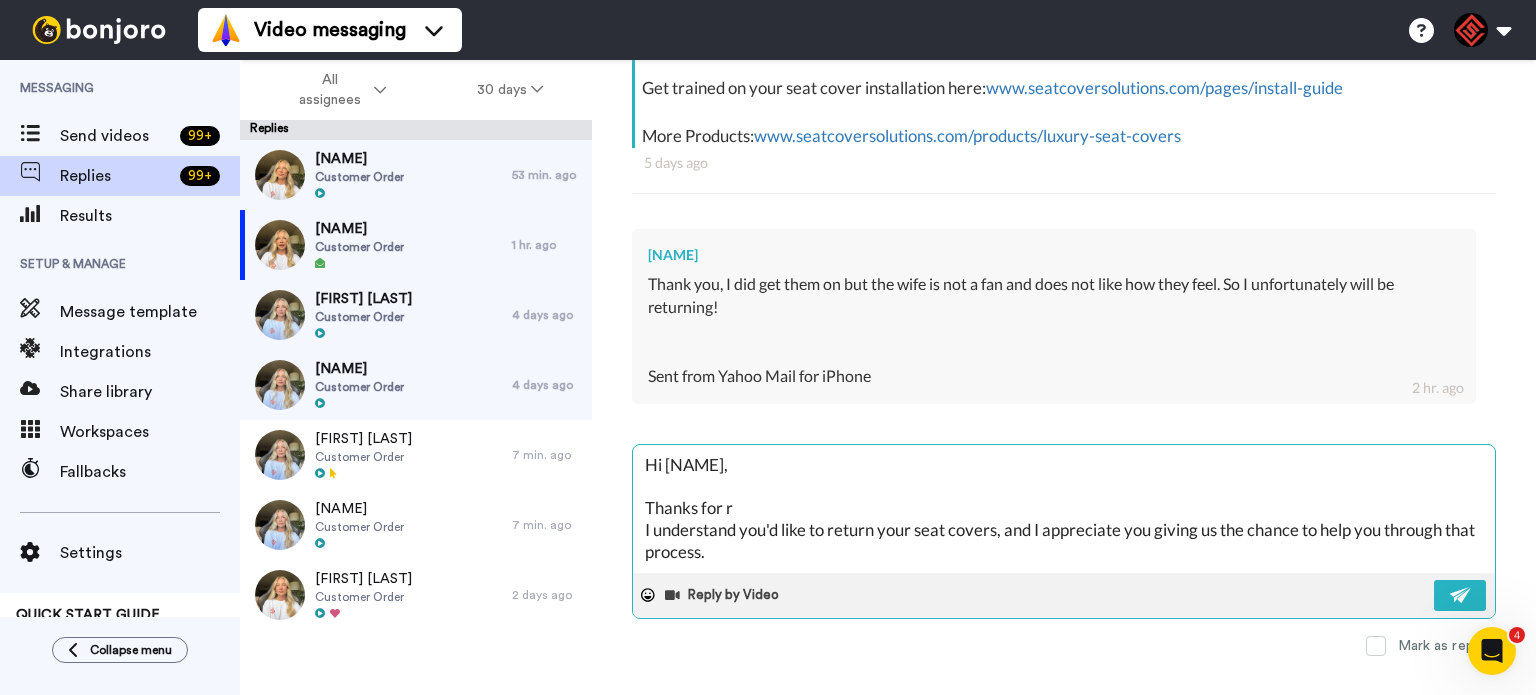 type on "x" 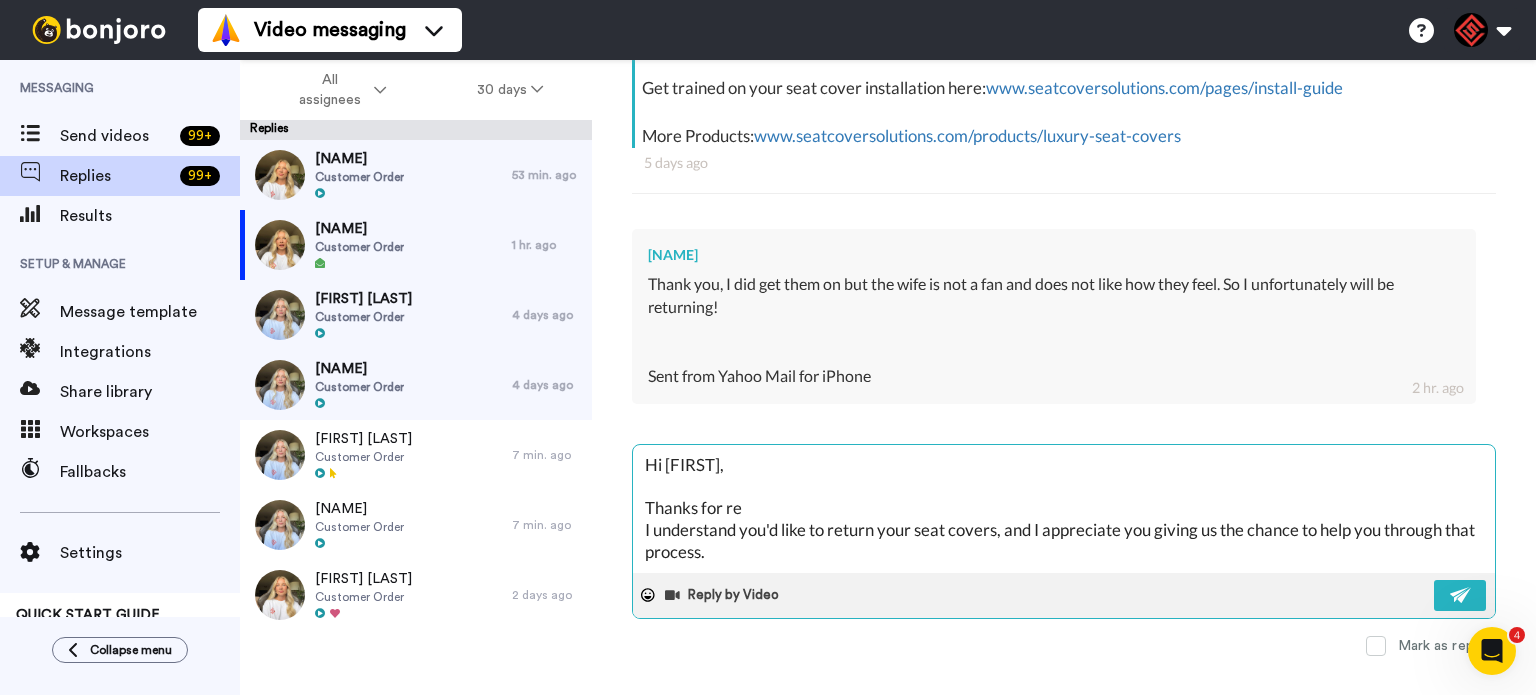 type on "x" 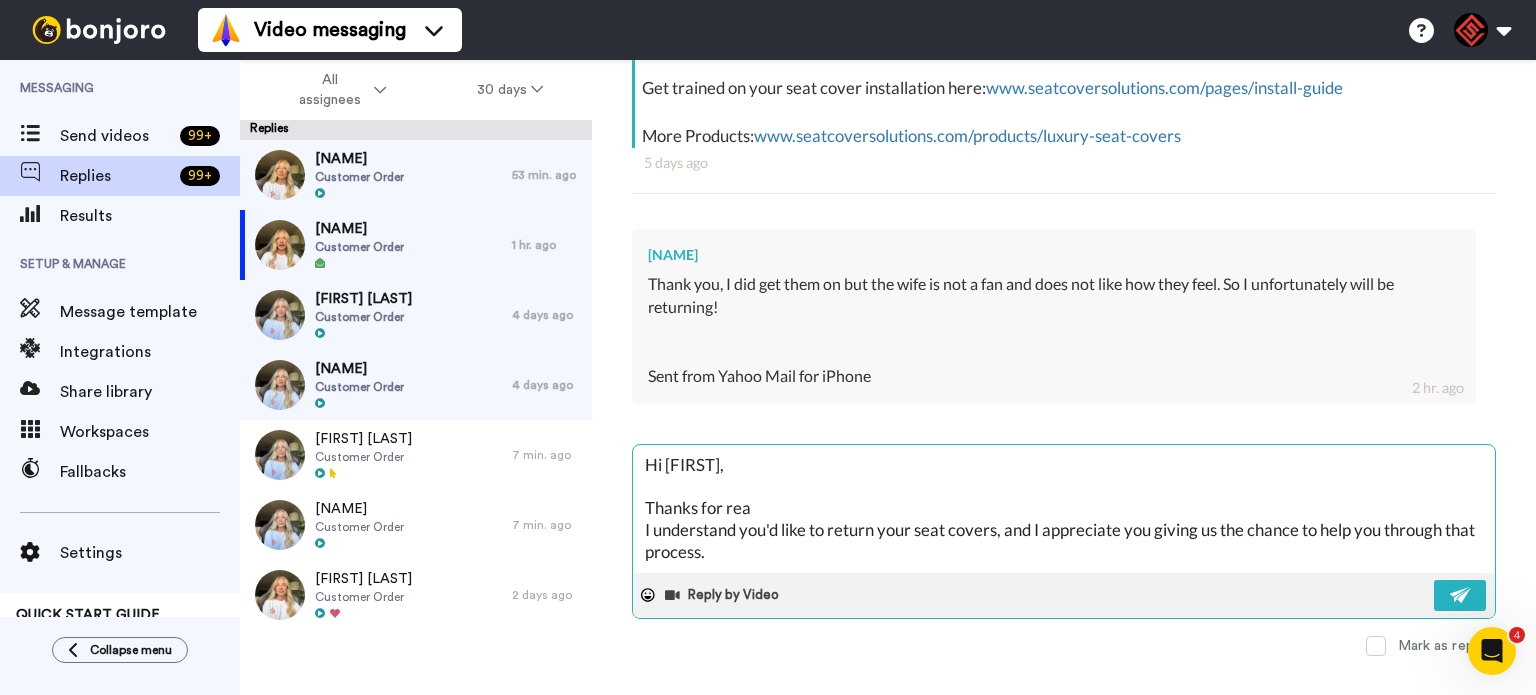 type on "x" 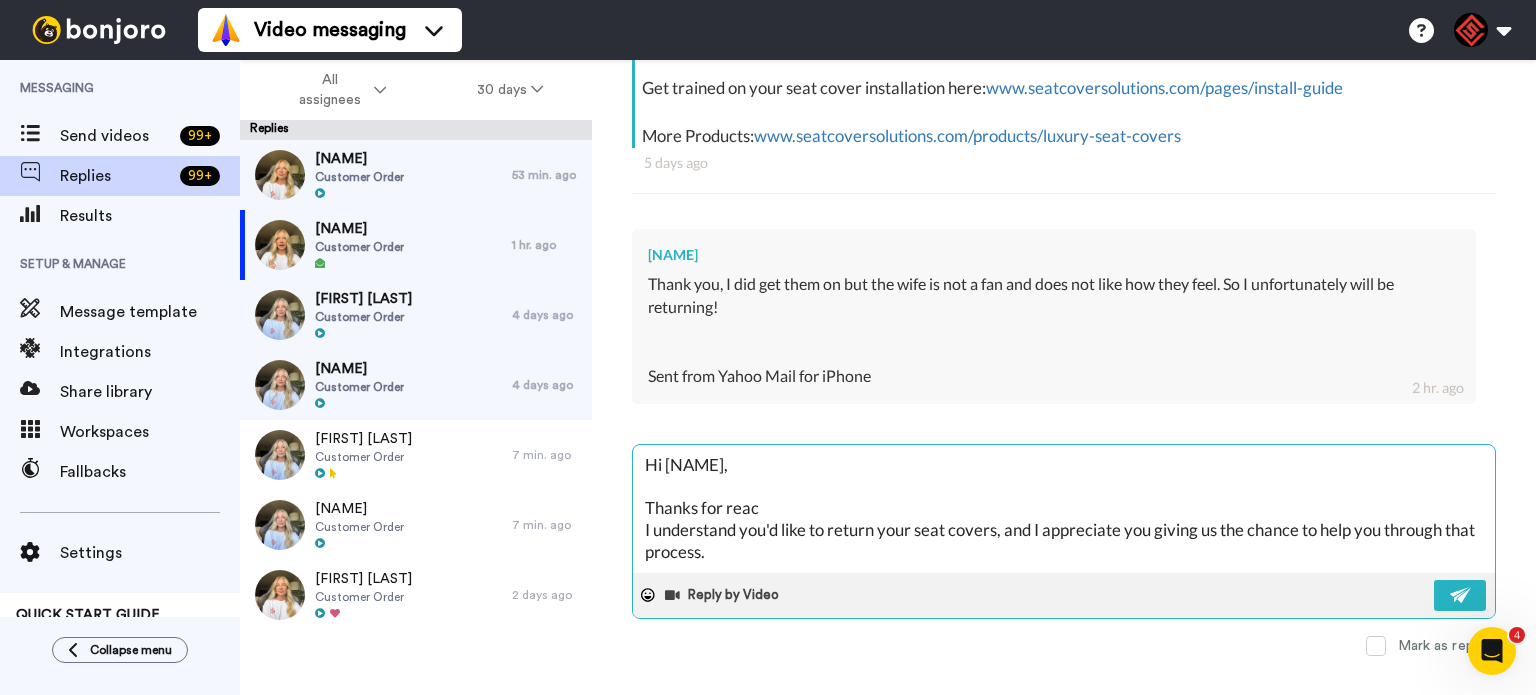 type on "x" 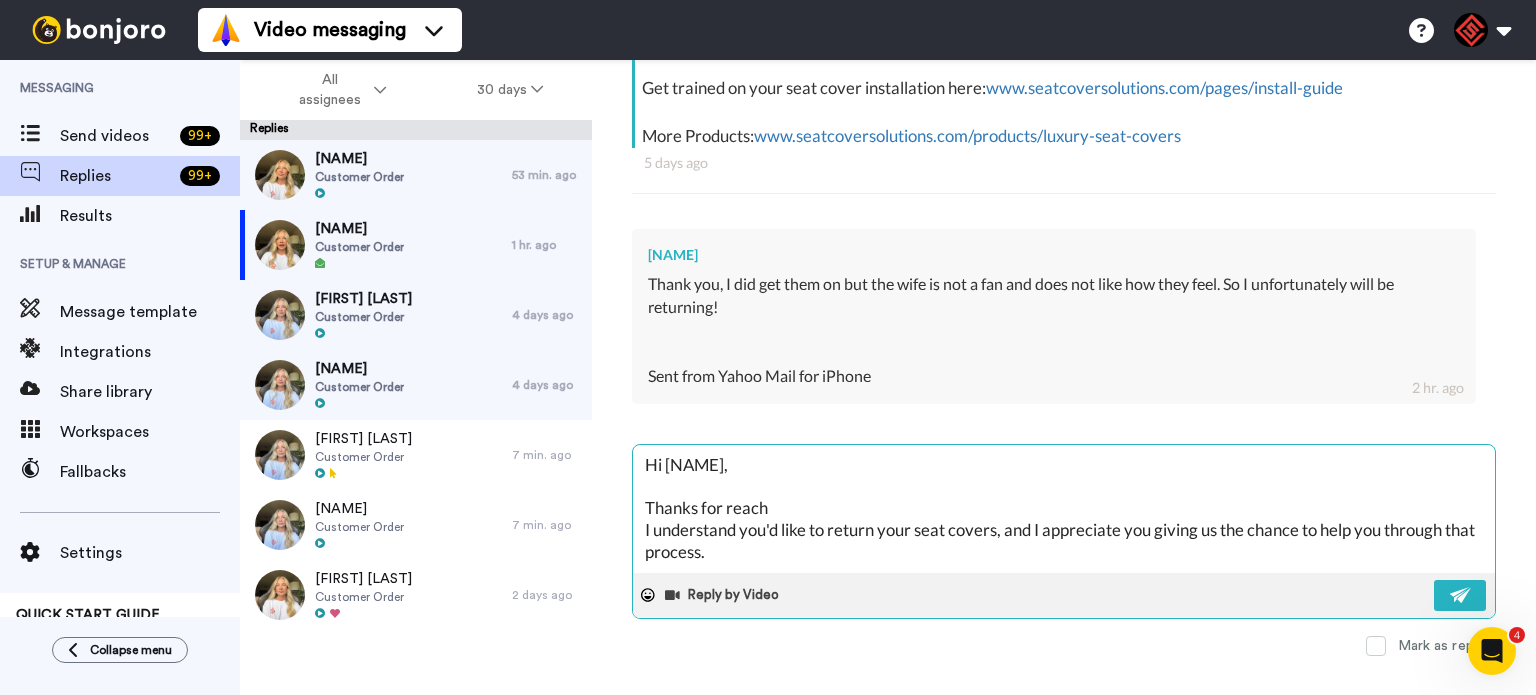 type on "x" 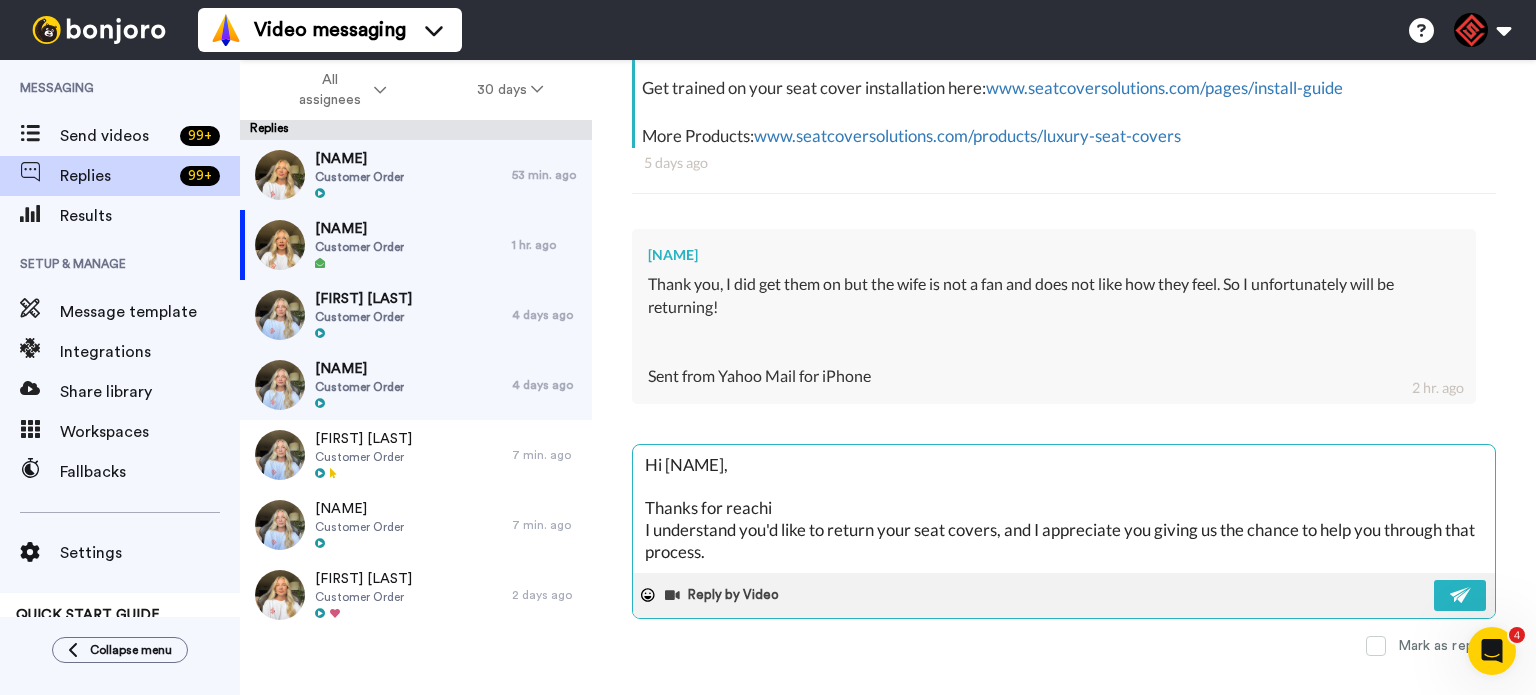 type on "x" 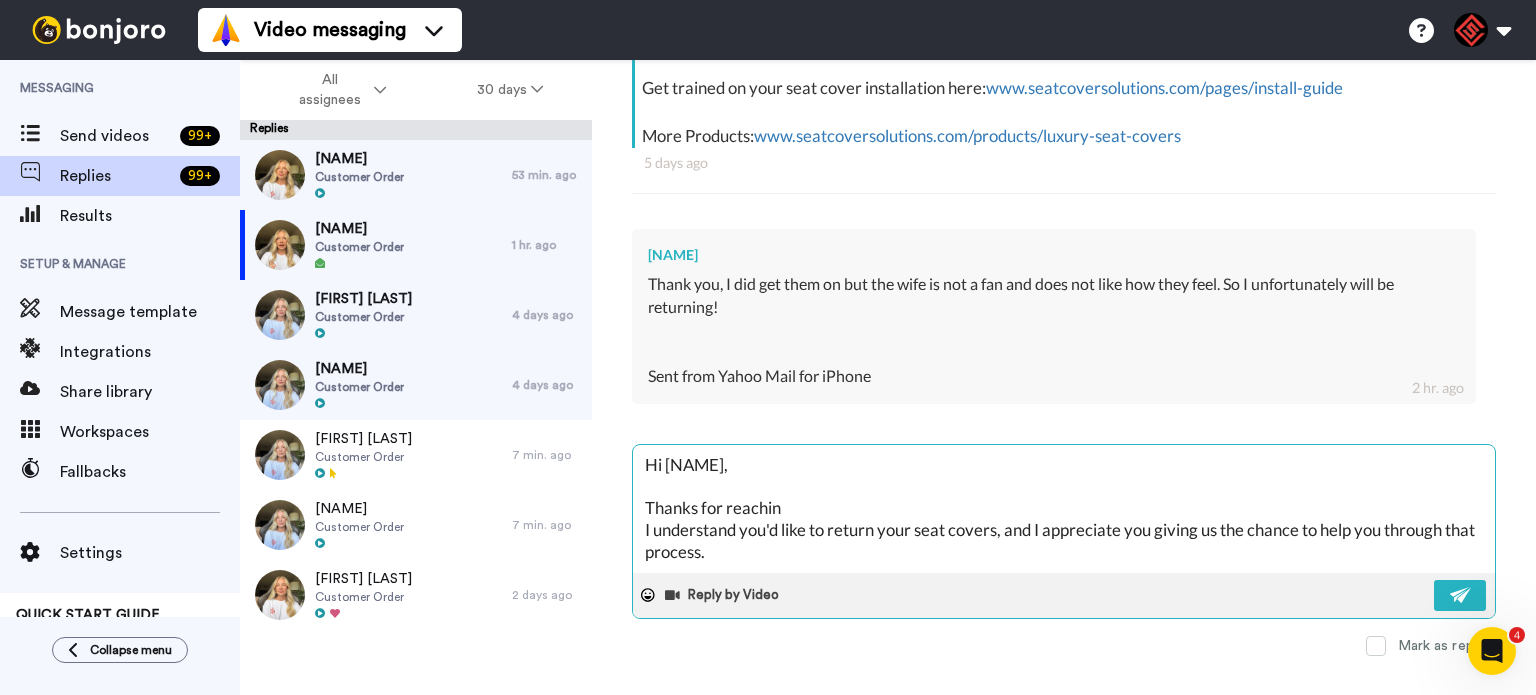 type on "x" 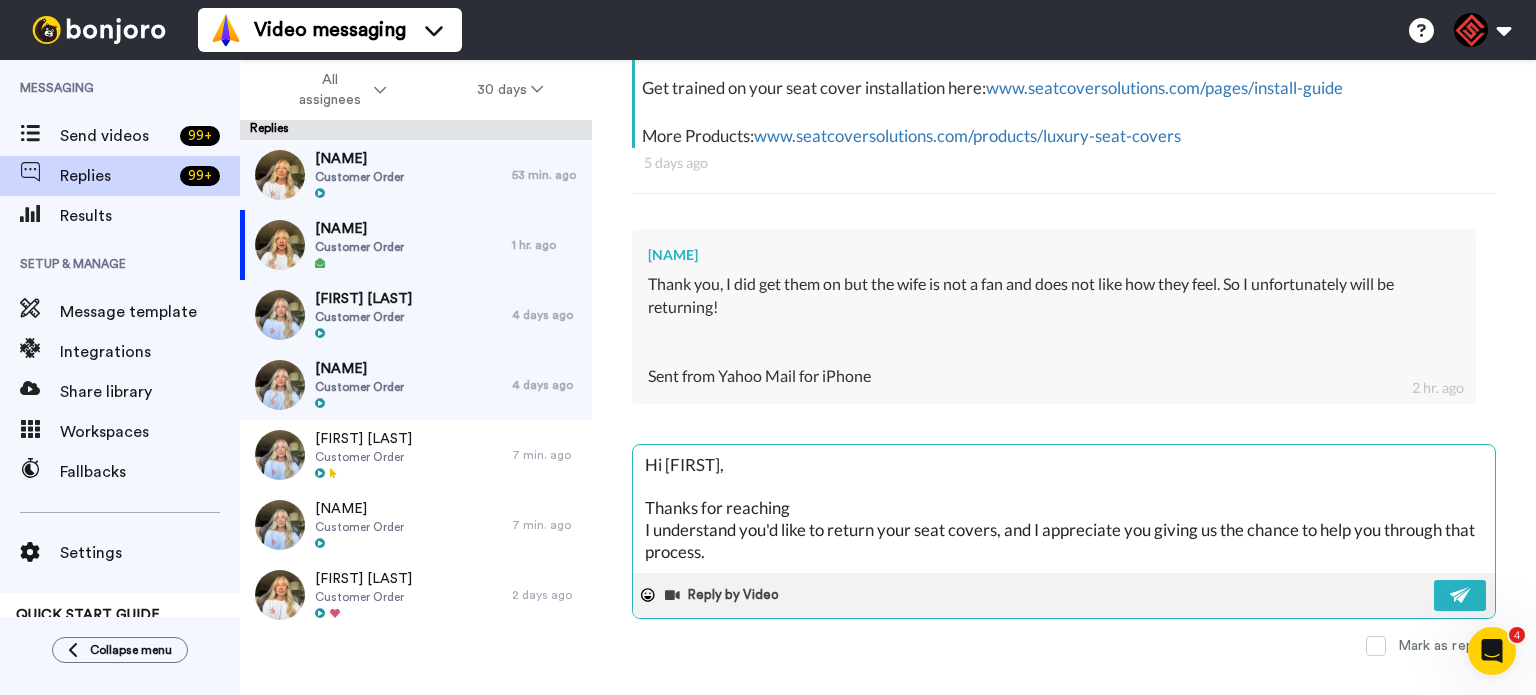 type on "x" 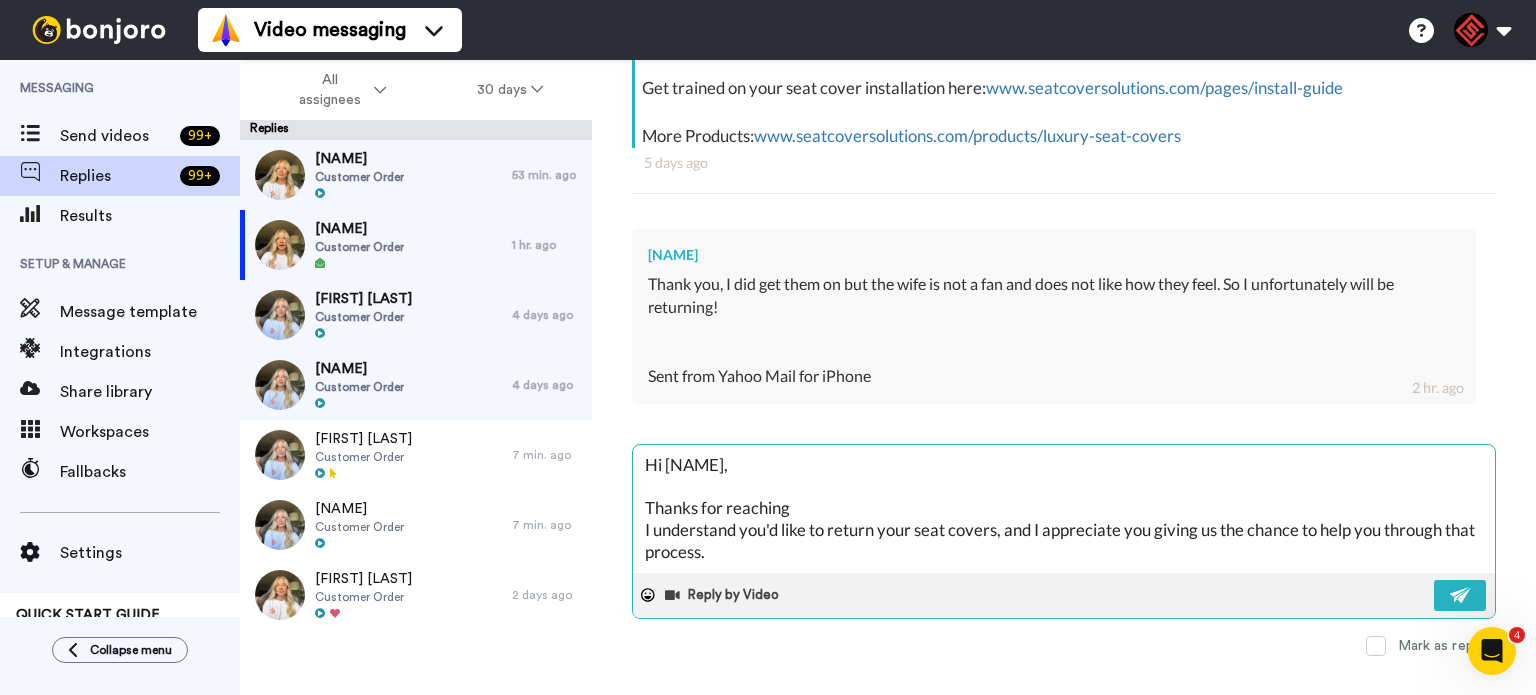 type on "x" 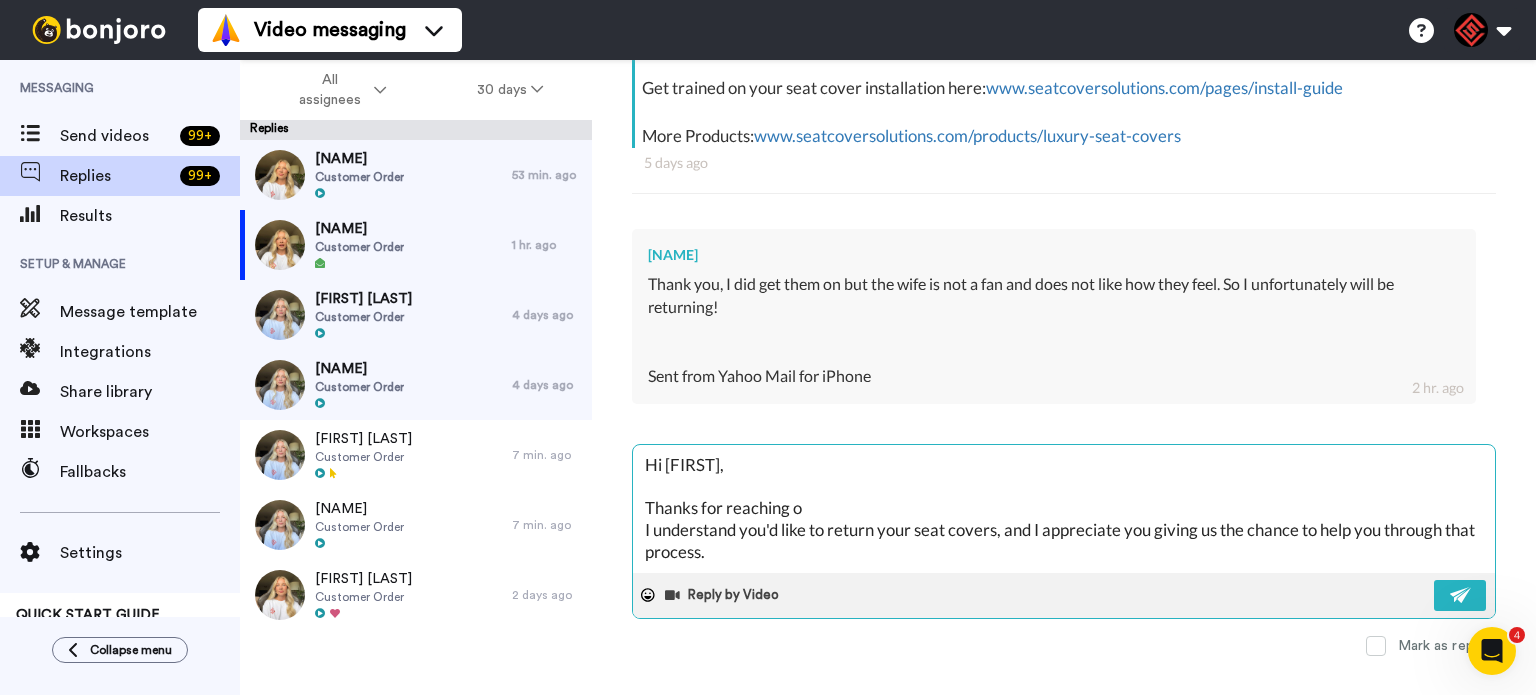 type on "x" 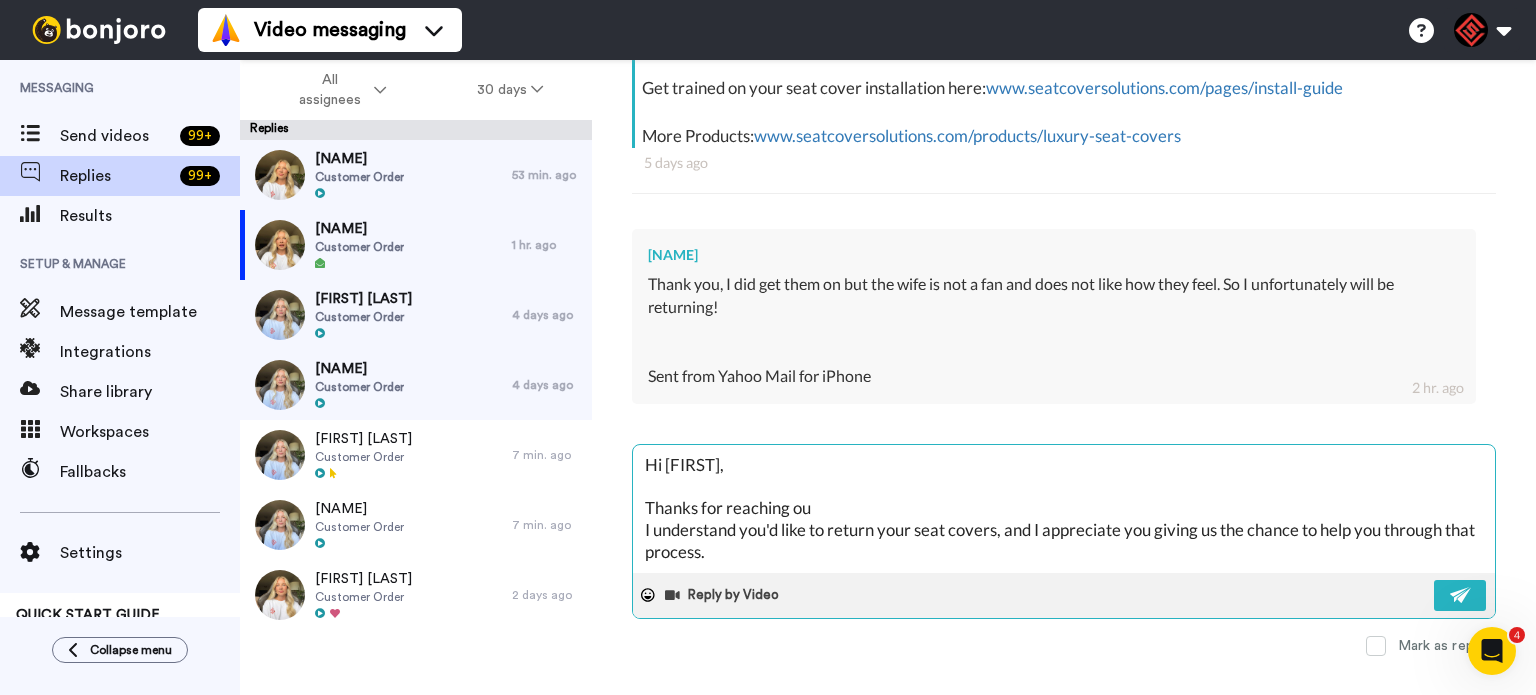 type on "x" 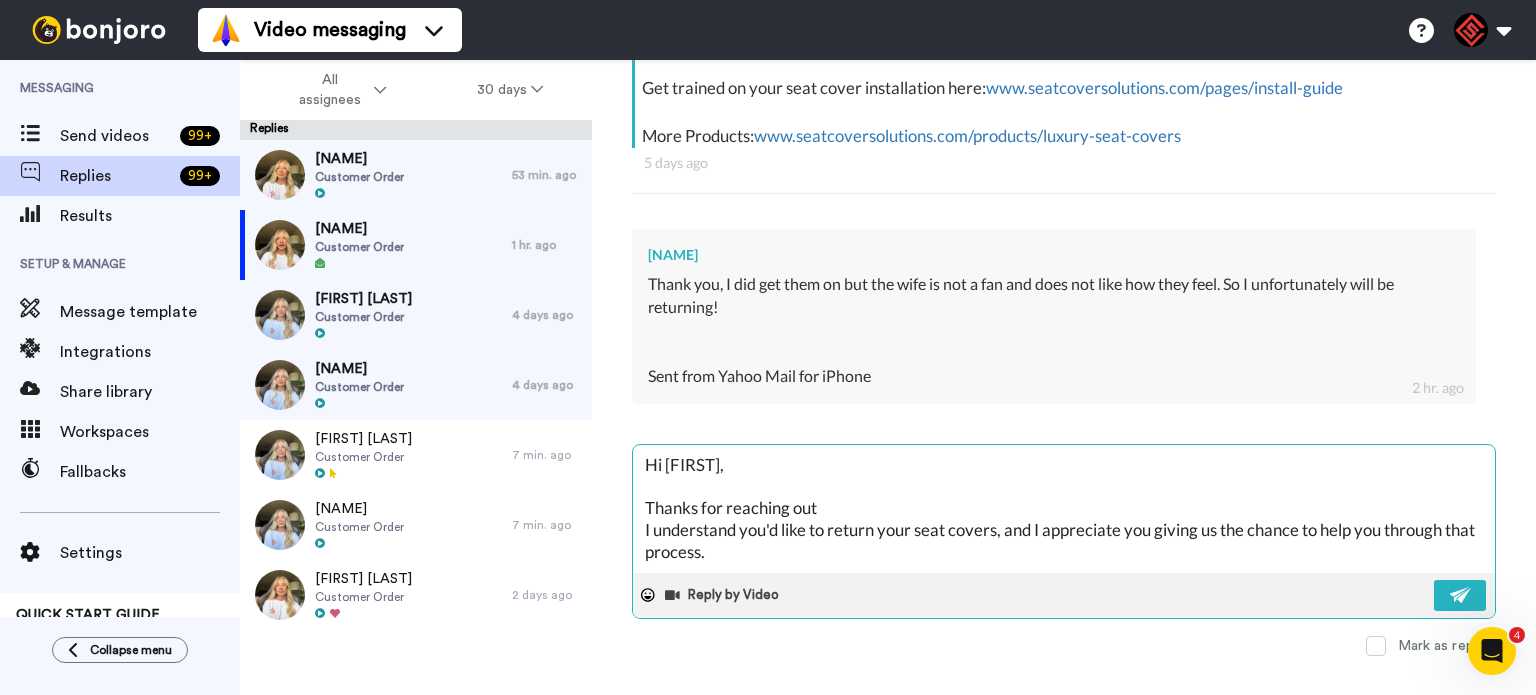 type on "x" 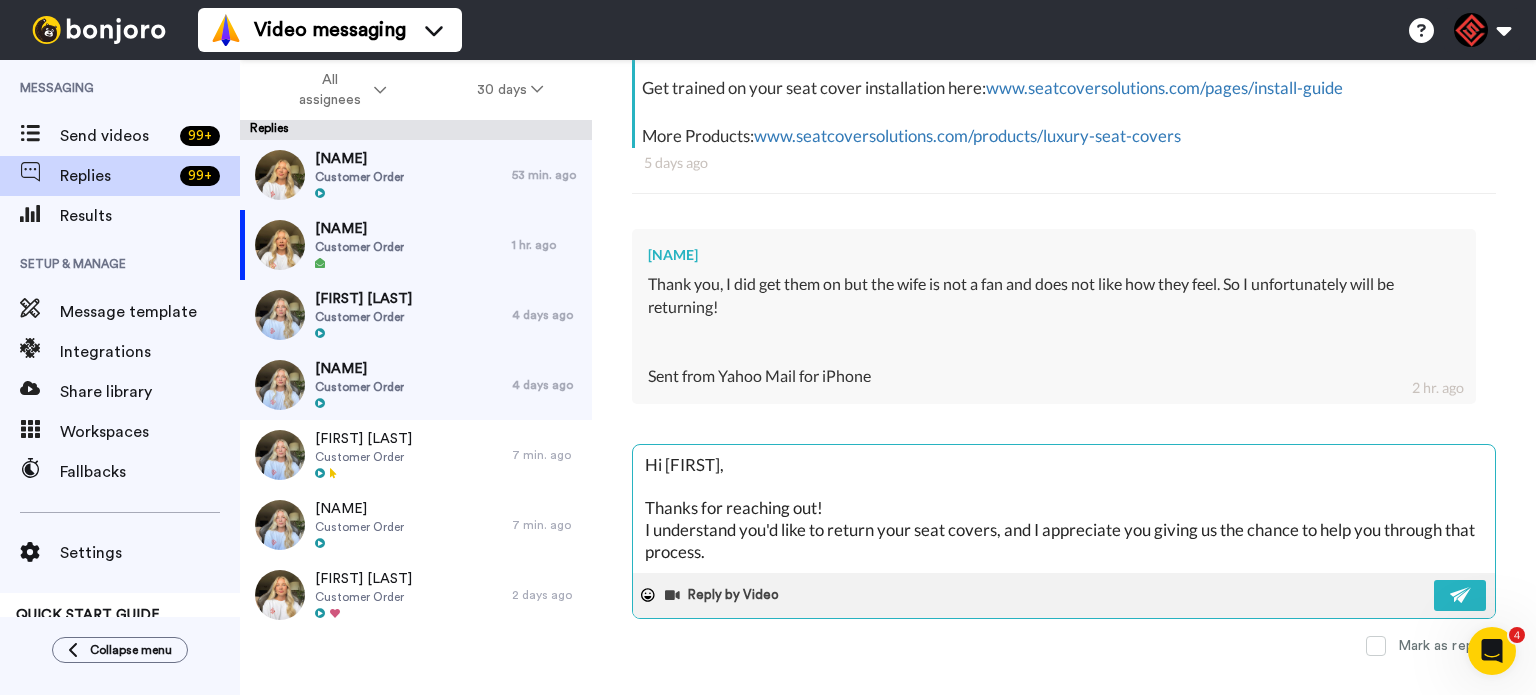 type on "x" 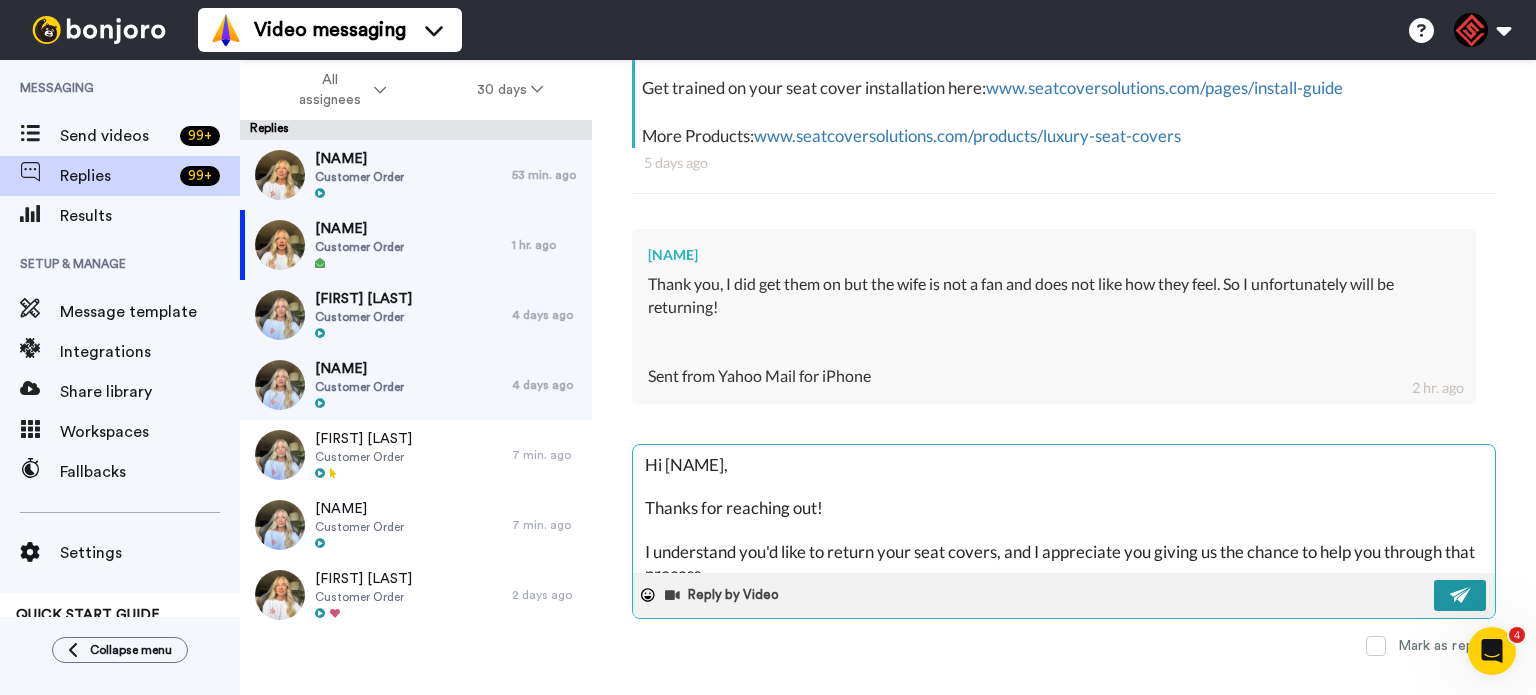 type on "Hi [NAME],
Thanks for reaching out!
I understand you'd like to return your seat covers, and I appreciate you giving us the chance to help you through that process.
While we work on getting those seat covers returned, would you mind sharing a little bit about what wasn't quite right? Are they too loose, too tight, or is there something else that's not quite right? If the seat covers aren't fitting as expected, taking and sending us a few photos would be a huge help.
Thanks in advance for taking those photos and letting us know what's not quite working for you. They'll be super helpful in finding the best way to get you taken care of." 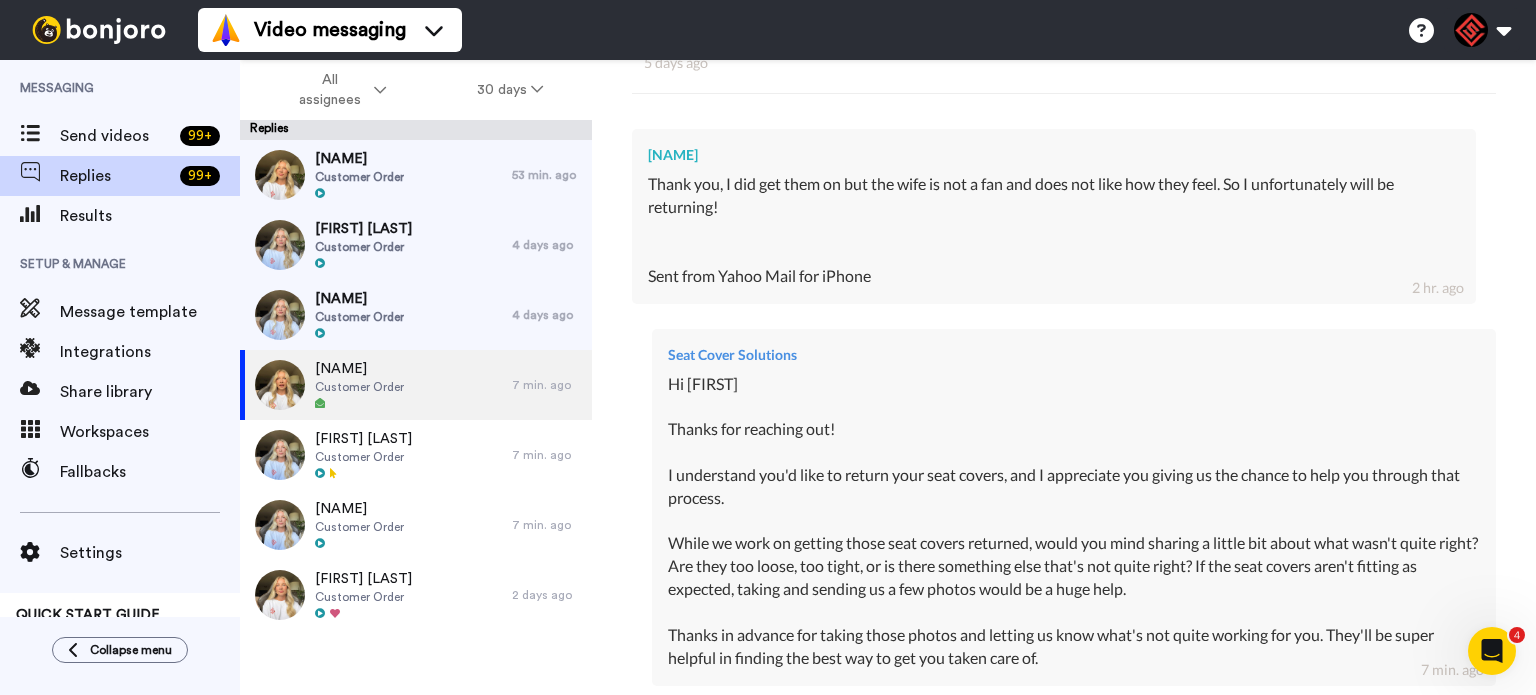 scroll, scrollTop: 600, scrollLeft: 0, axis: vertical 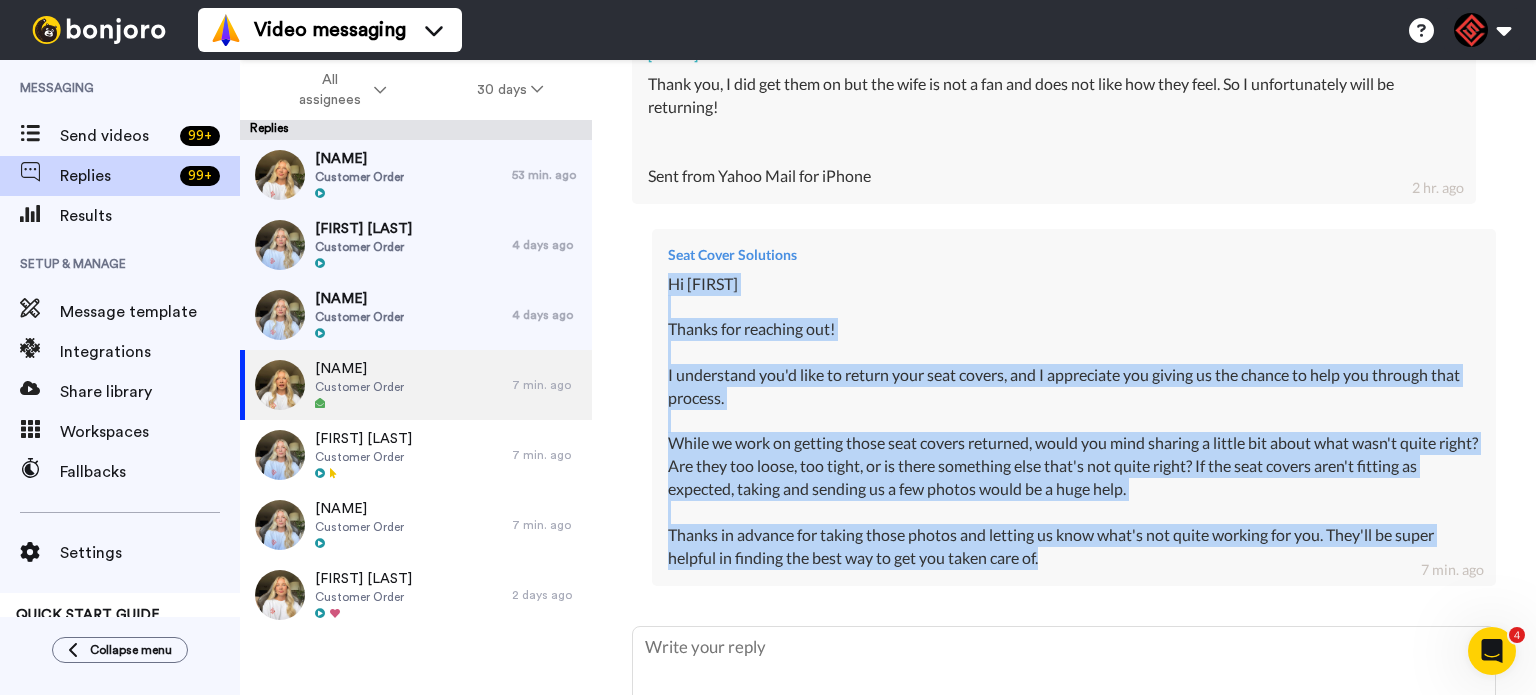 drag, startPoint x: 660, startPoint y: 279, endPoint x: 1110, endPoint y: 559, distance: 530 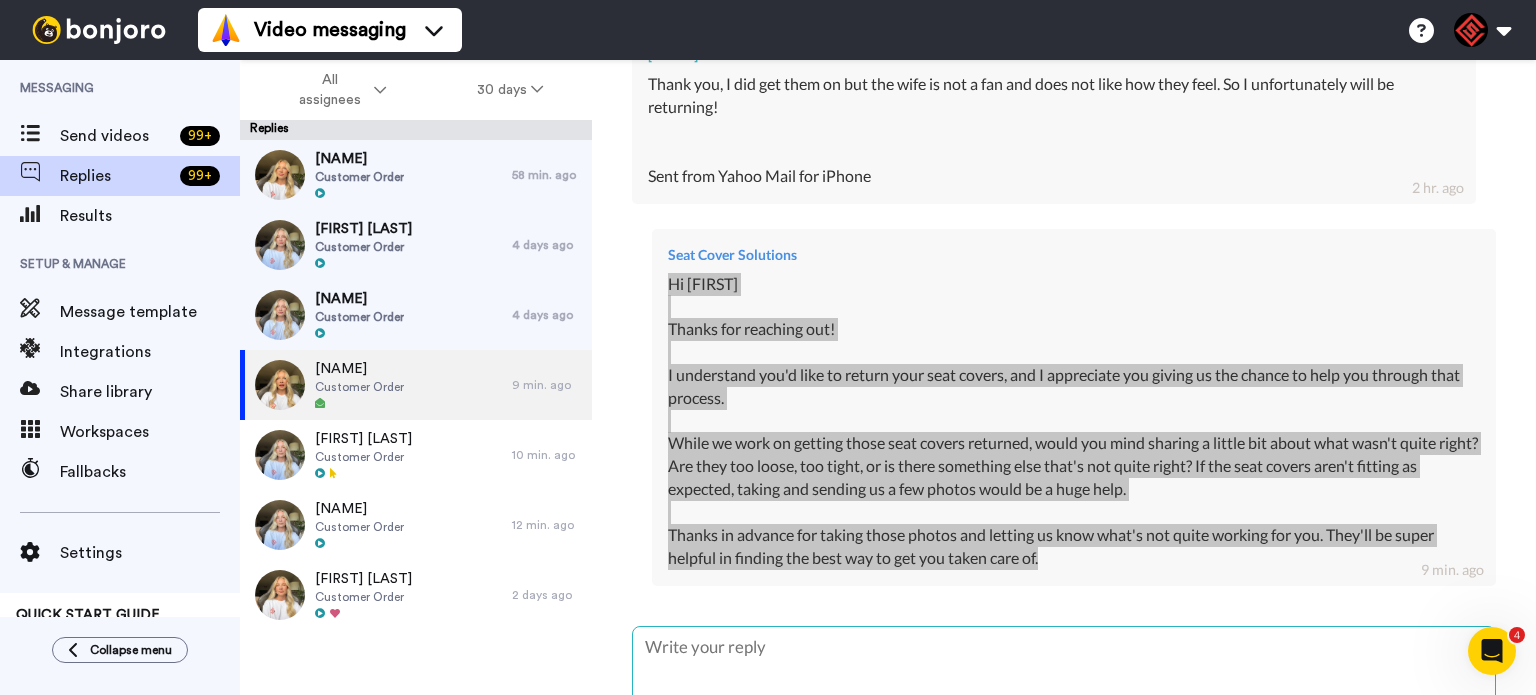 type on "x" 